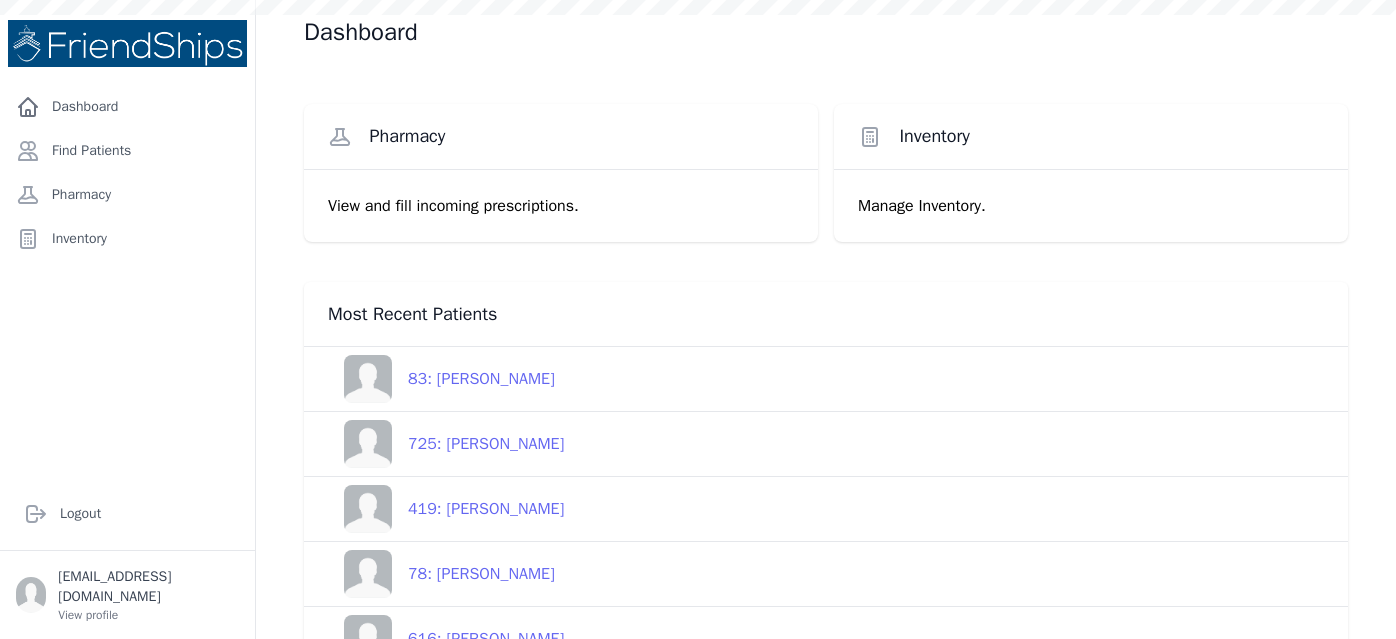 scroll, scrollTop: 0, scrollLeft: 0, axis: both 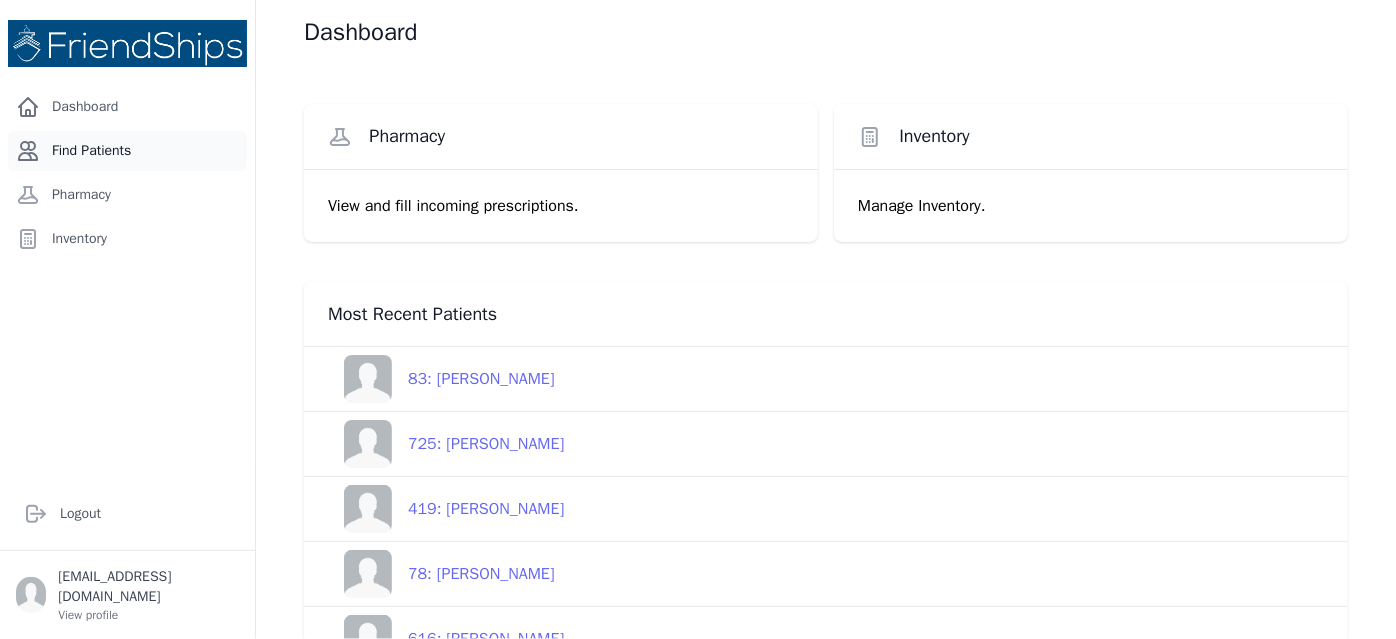 click on "Find Patients" at bounding box center (127, 151) 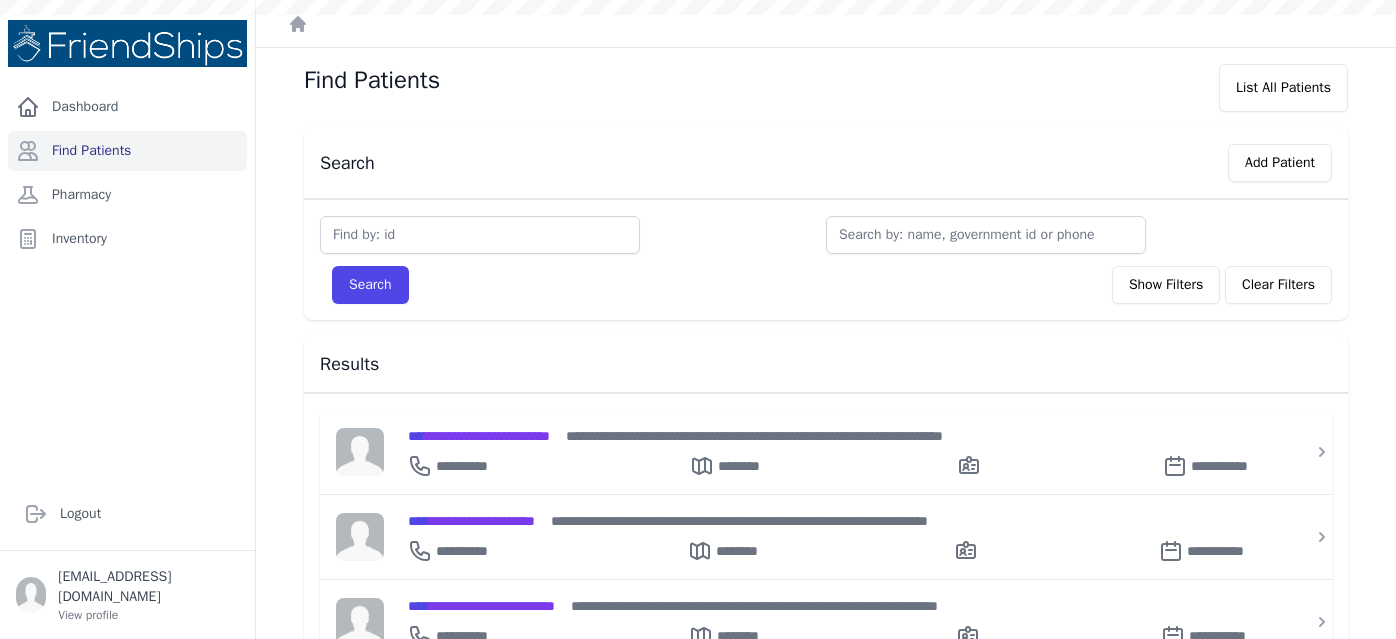 scroll, scrollTop: 0, scrollLeft: 0, axis: both 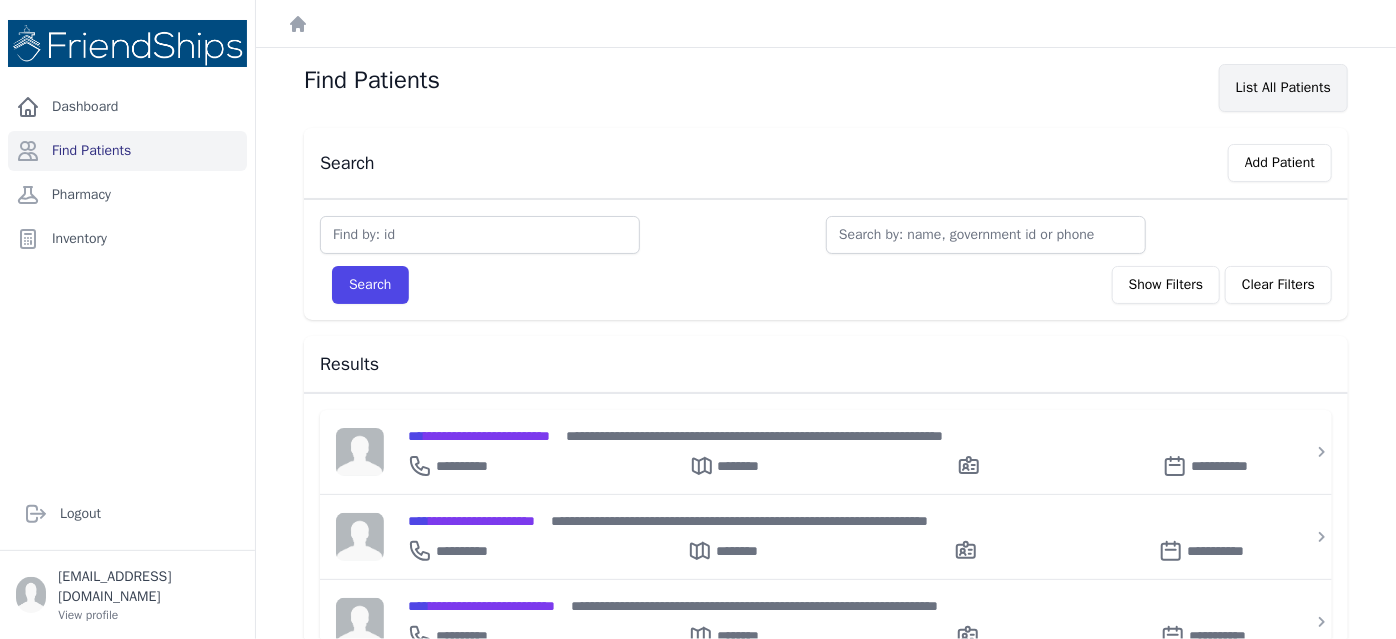 click on "List All Patients" at bounding box center (1283, 88) 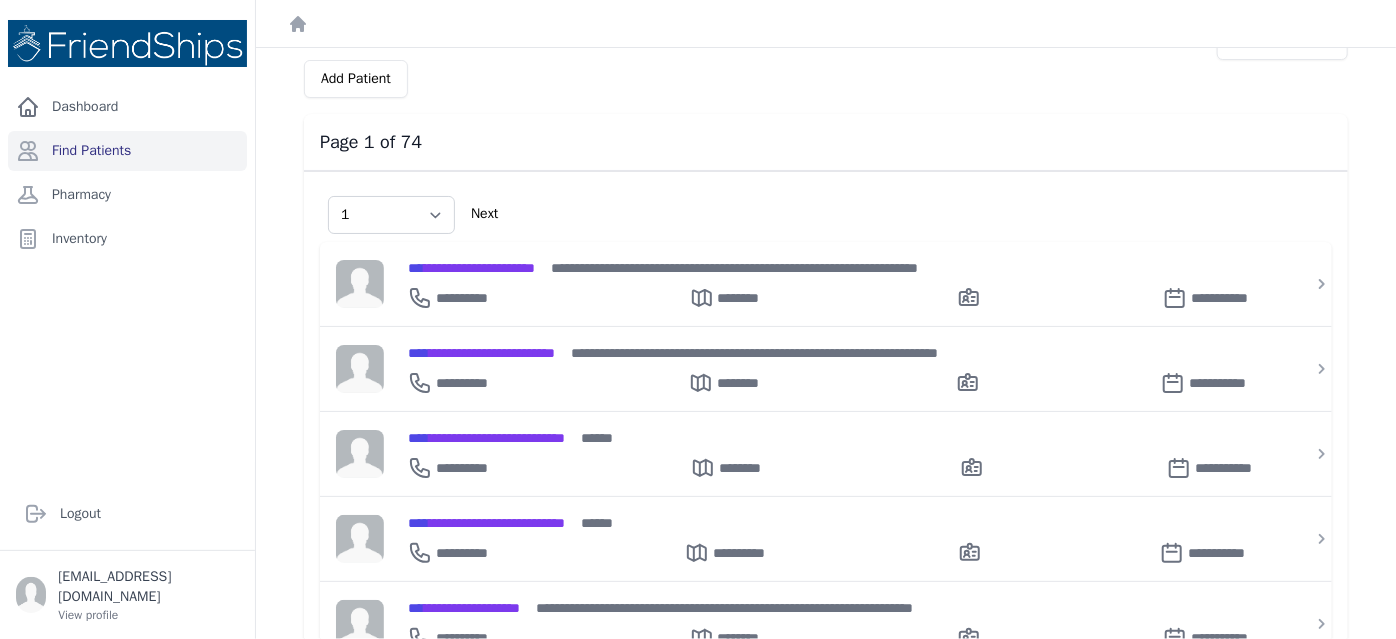 scroll, scrollTop: 0, scrollLeft: 0, axis: both 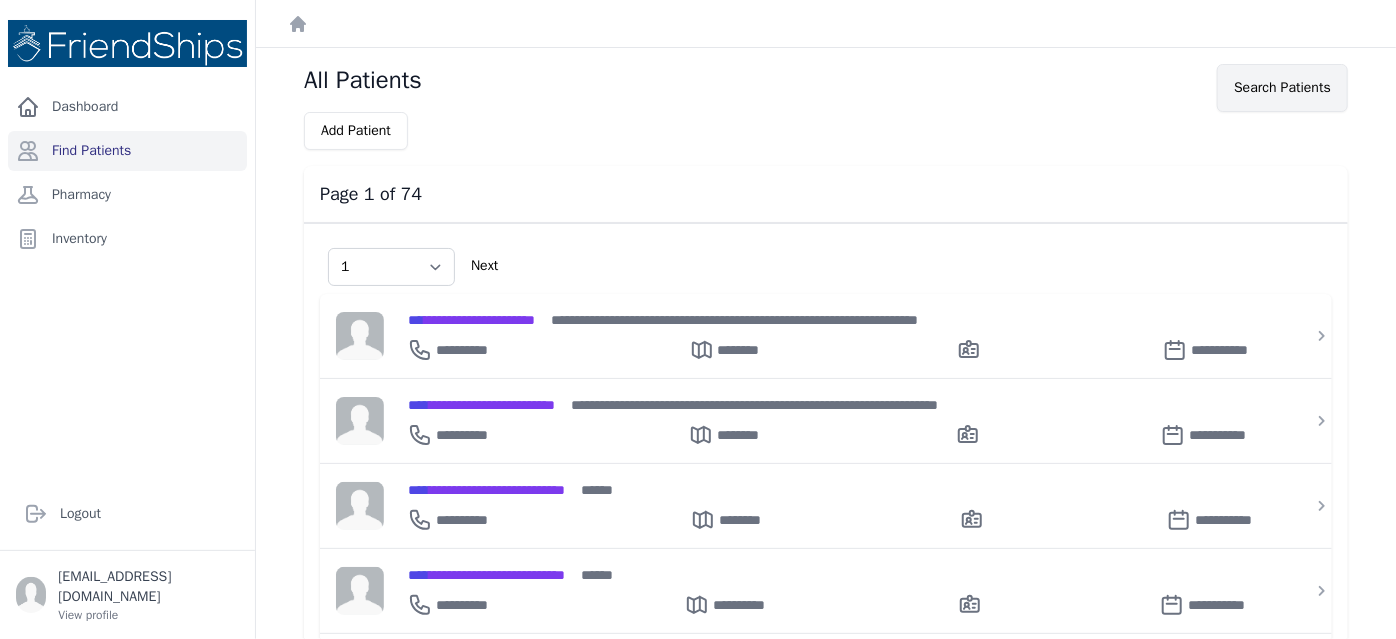 click on "Search Patients" at bounding box center (1282, 88) 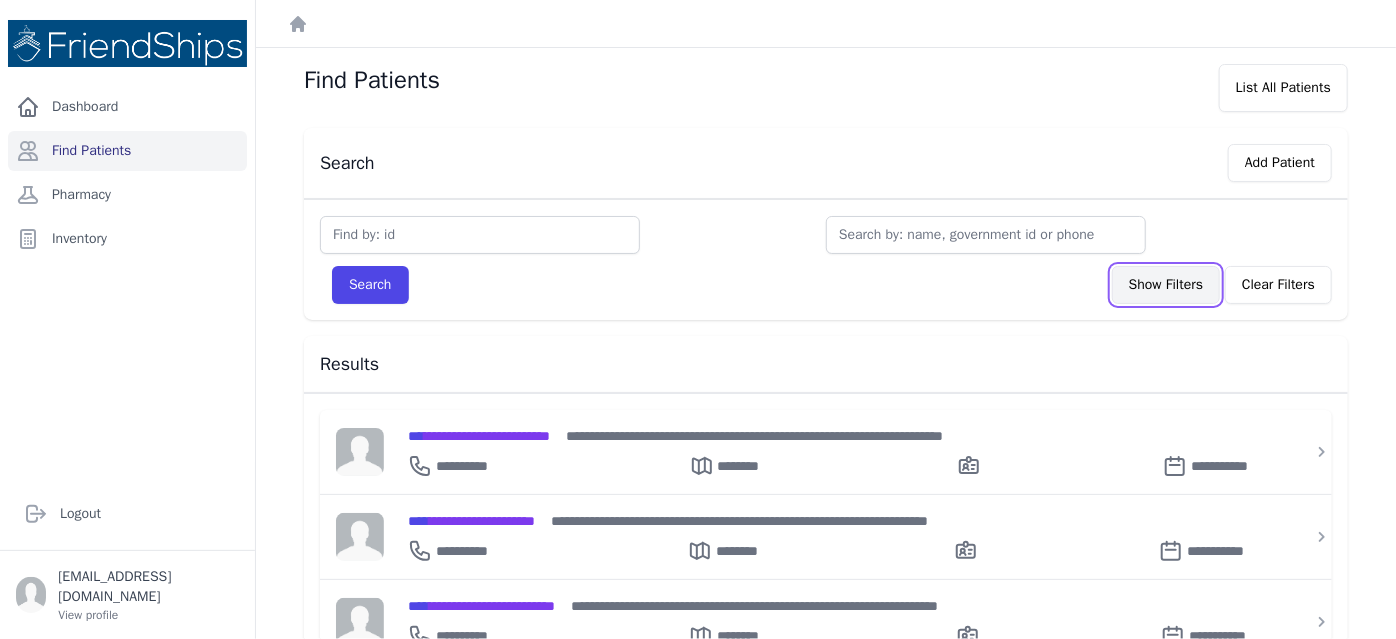 click on "Show Filters" at bounding box center [1166, 285] 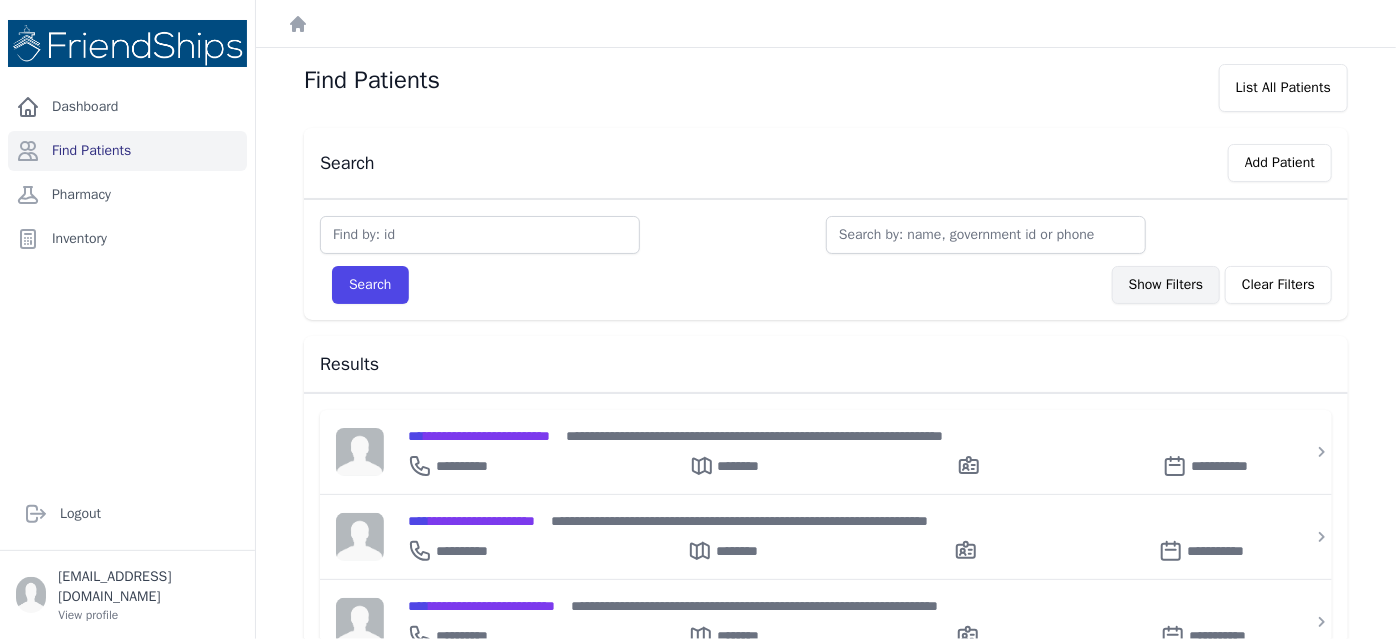 select 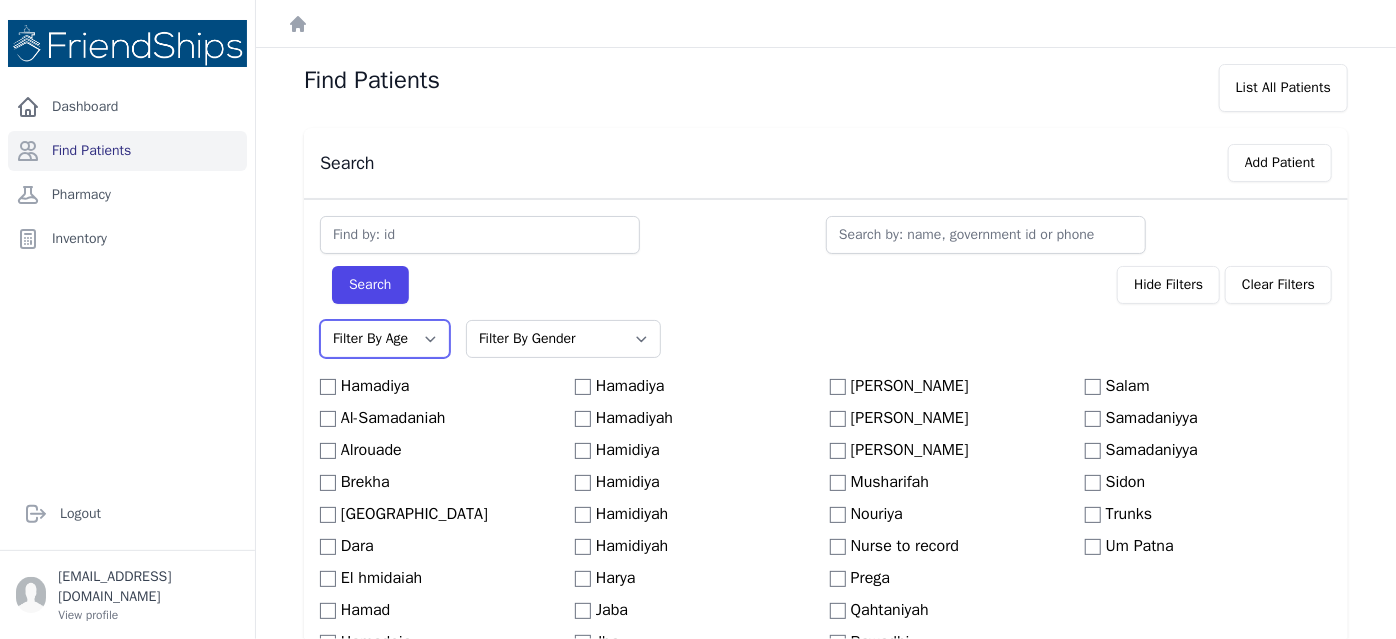 click on "Filter By Age 0-20 21-40 41-60 60+" at bounding box center [385, 339] 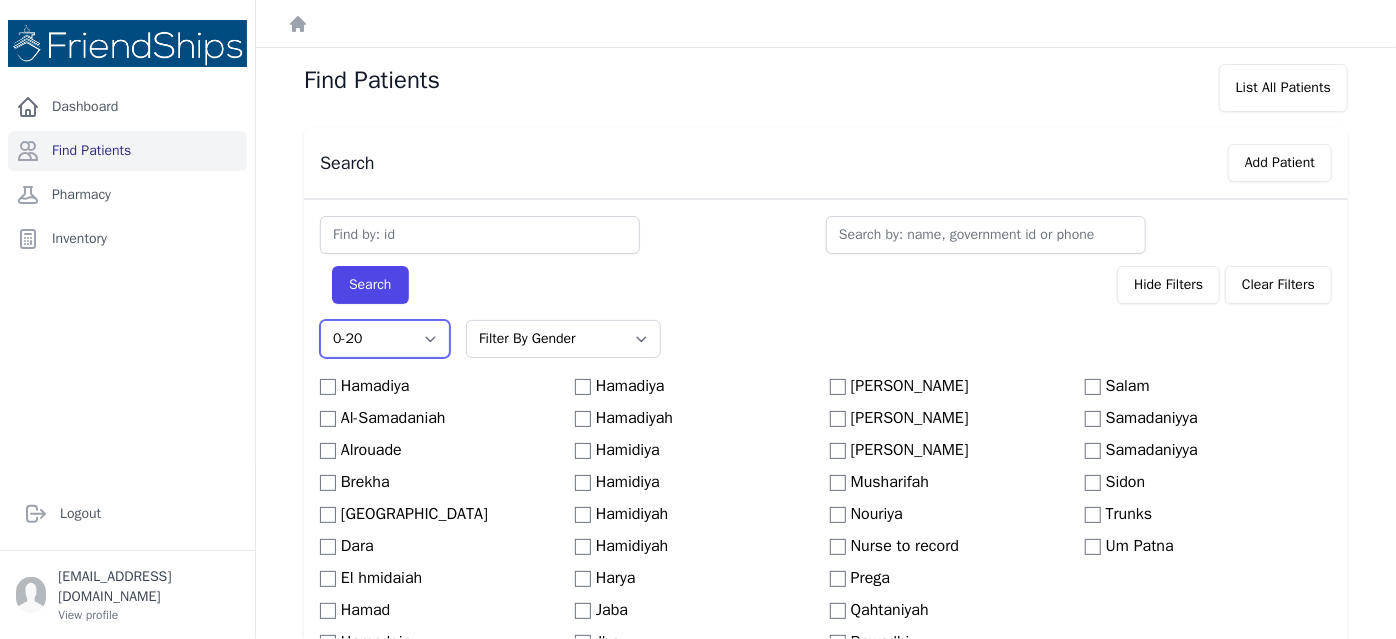 click on "Filter By Age 0-20 21-40 41-60 60+" at bounding box center (385, 339) 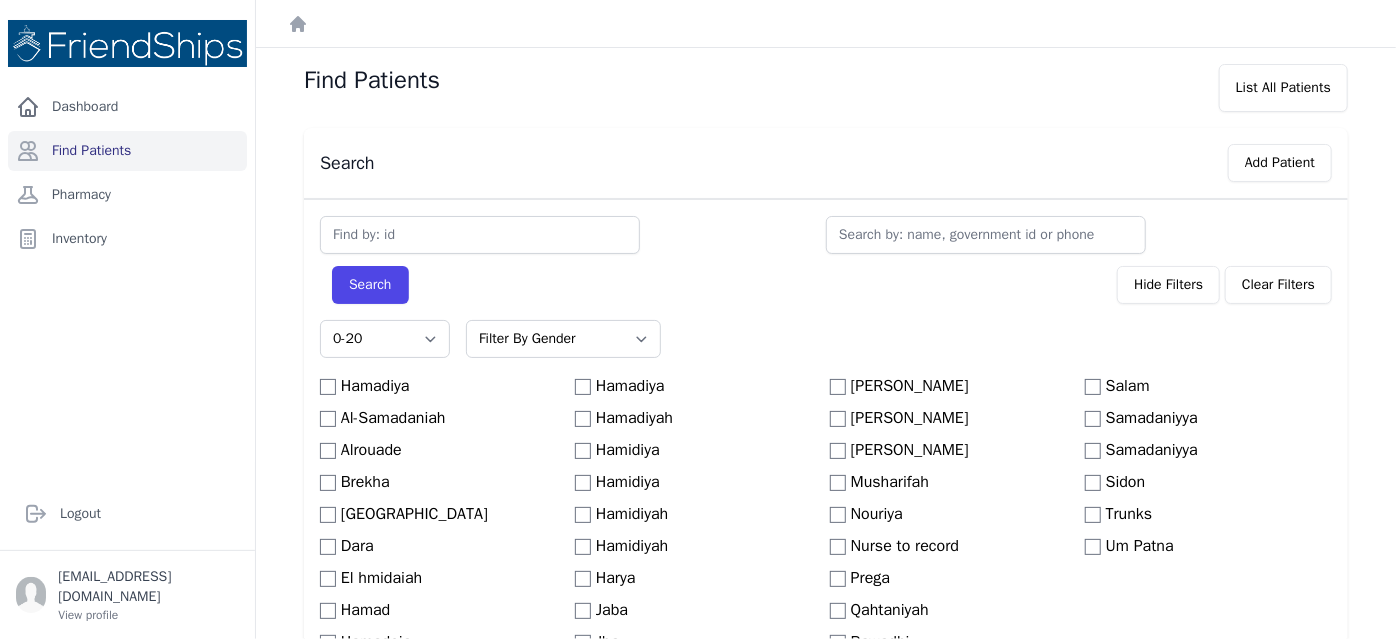 select 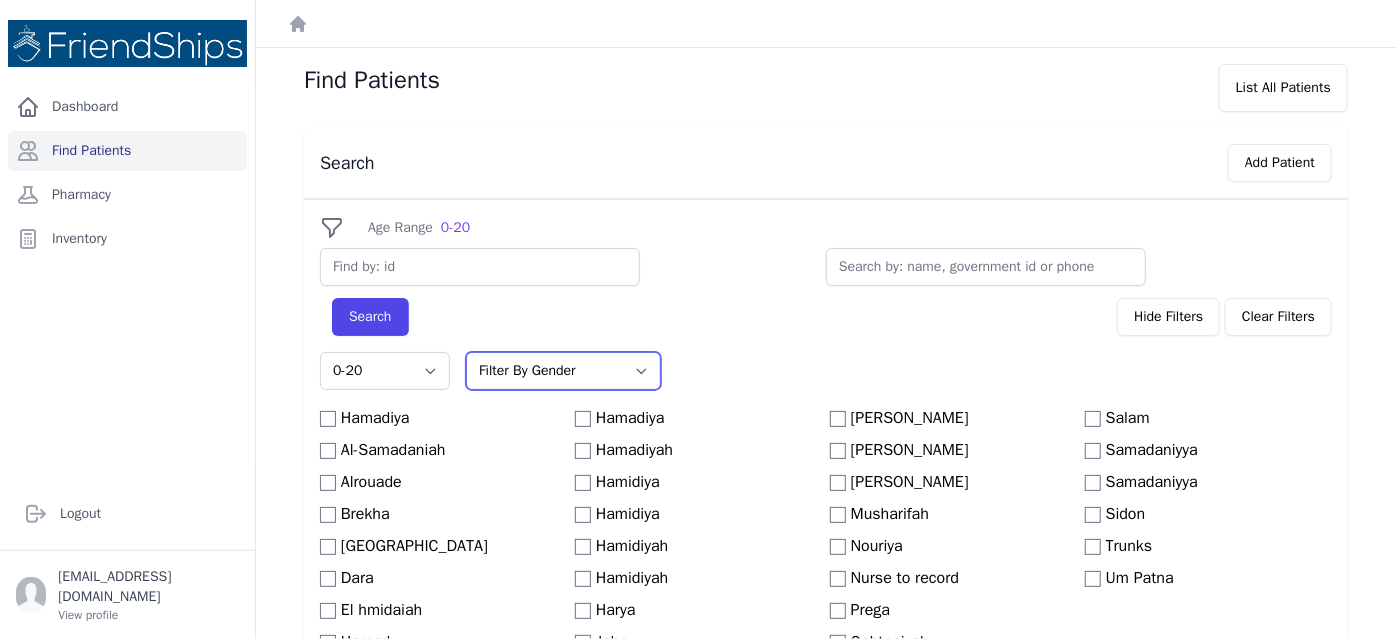 click on "Filter By Gender Male Female" at bounding box center (563, 371) 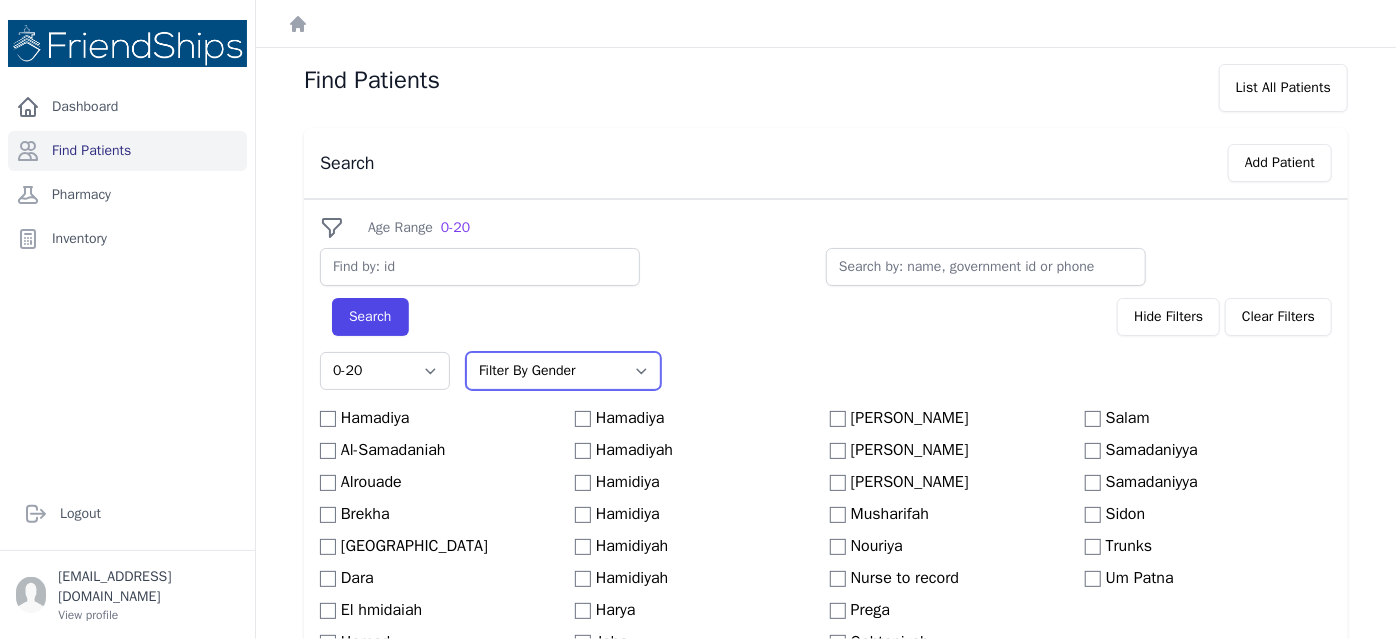 select on "female" 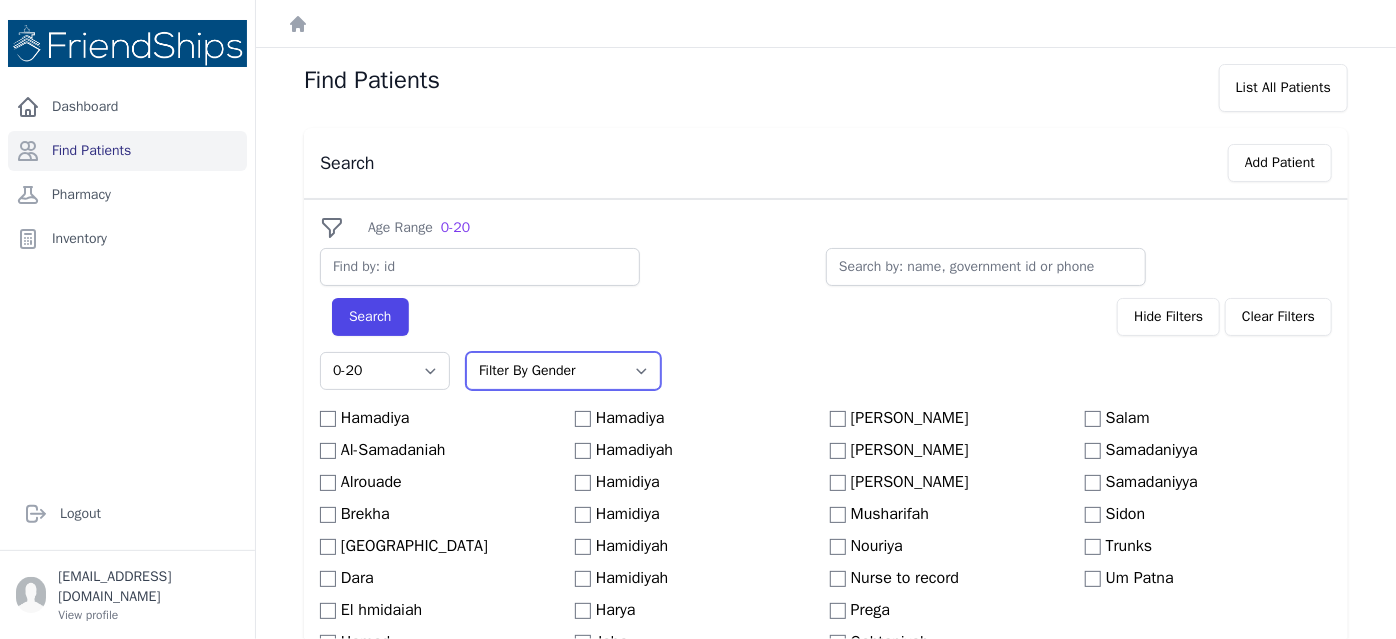 click on "Filter By Gender Male Female" at bounding box center (563, 371) 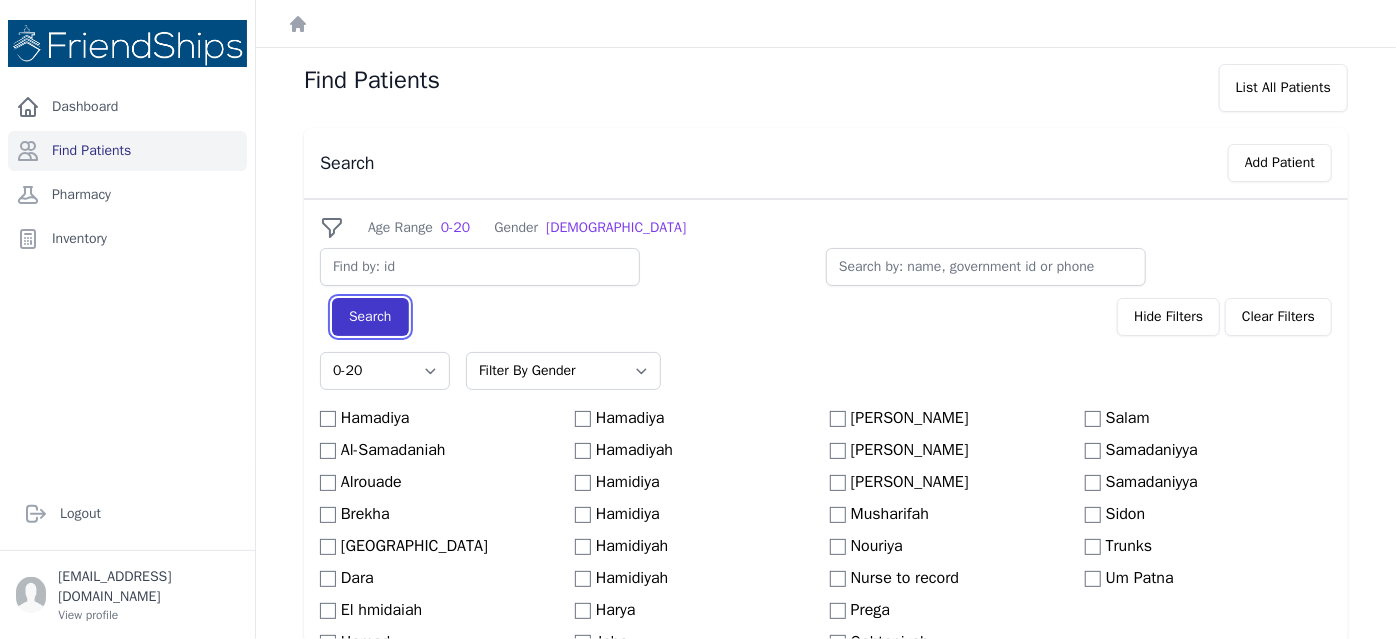 click on "Search" at bounding box center [370, 317] 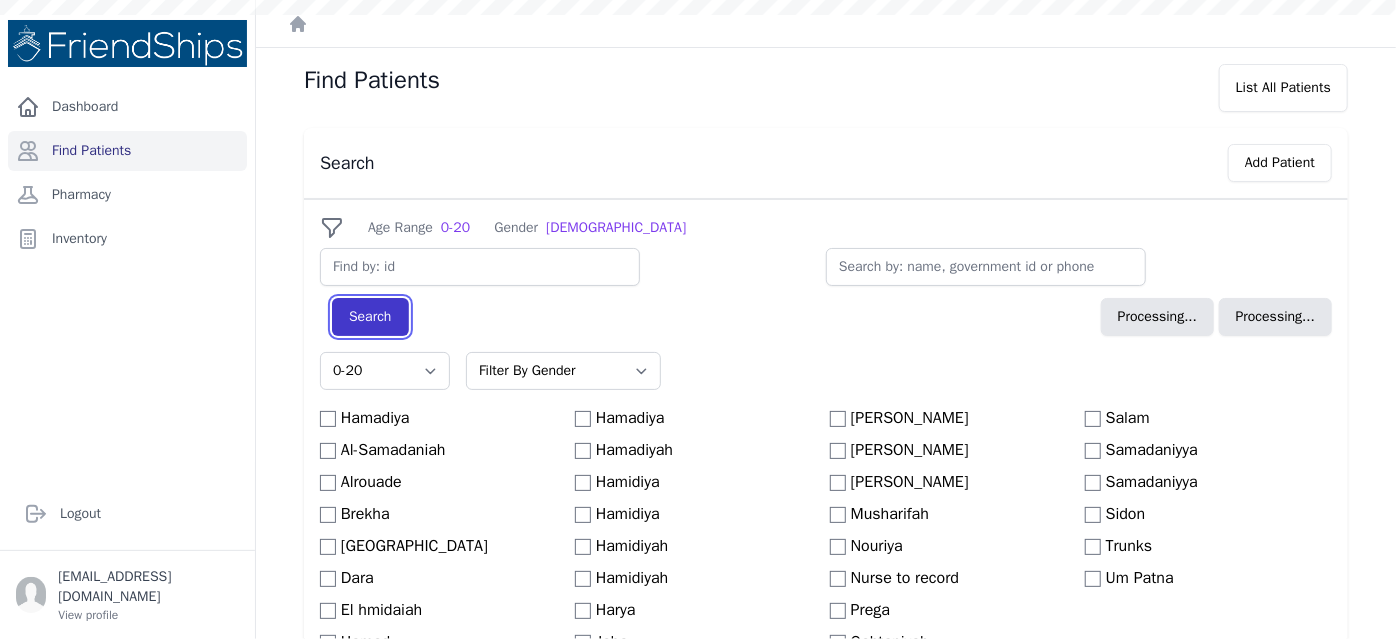 select on "0-20" 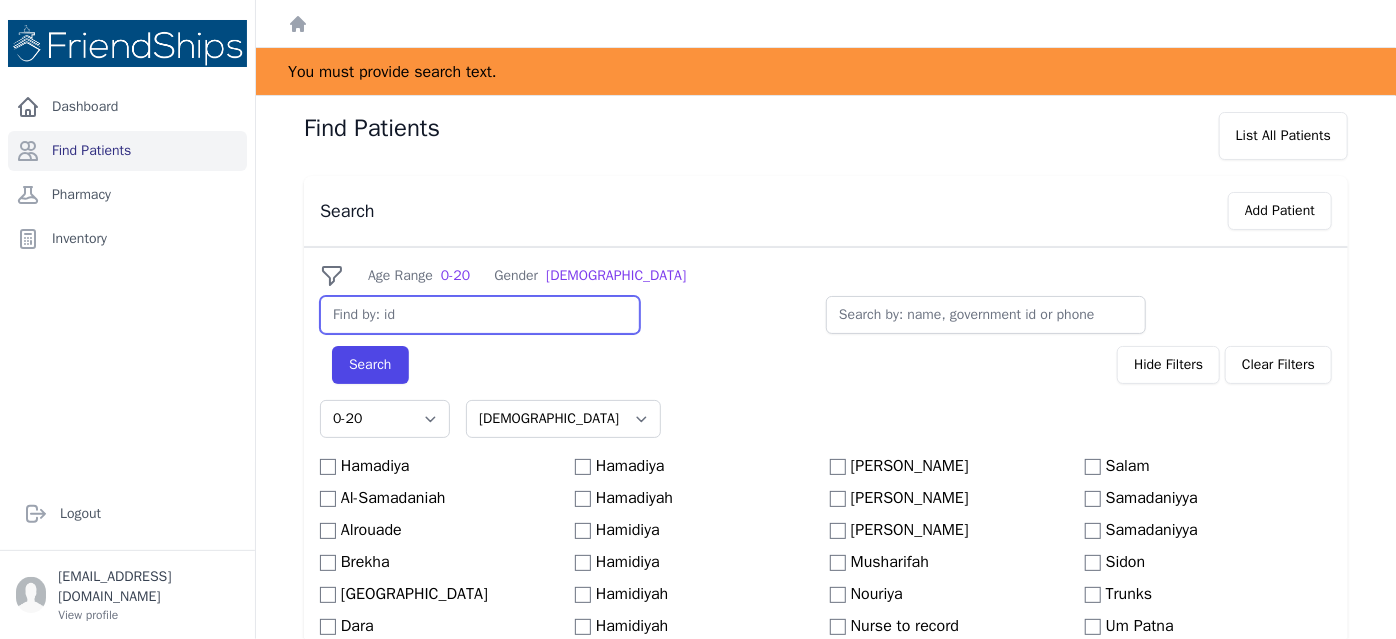 click at bounding box center (480, 315) 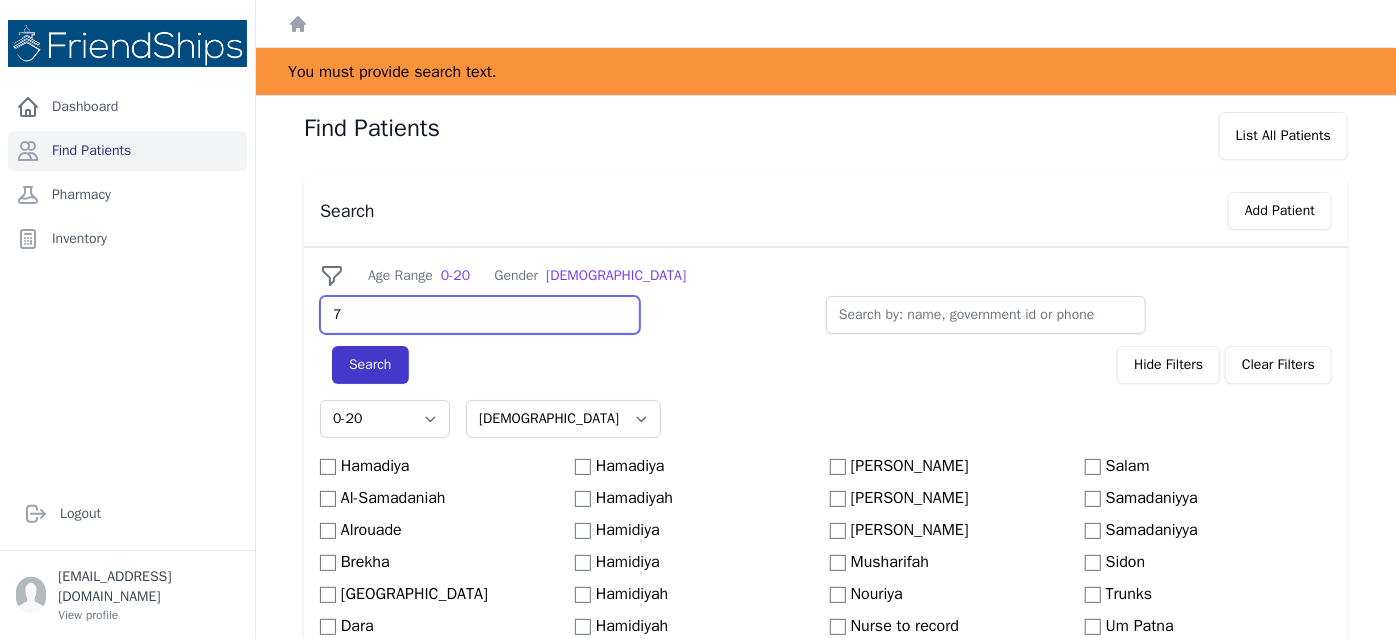 type on "7" 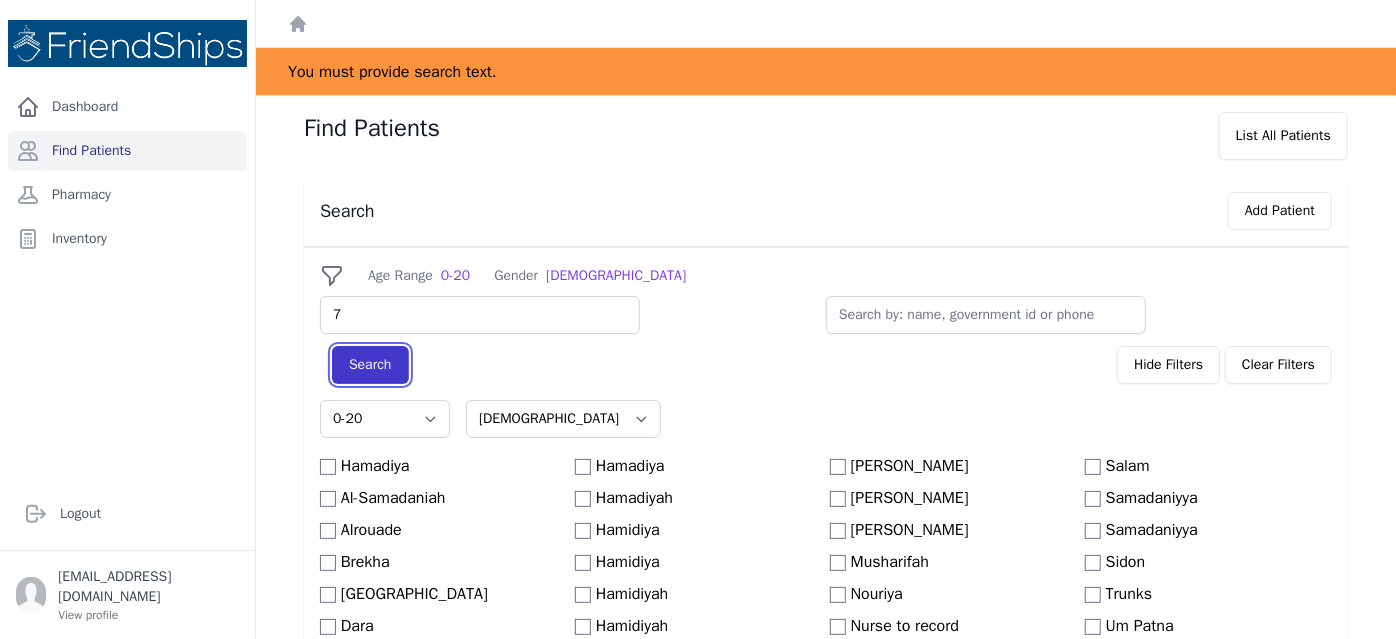 click on "Search" at bounding box center (370, 365) 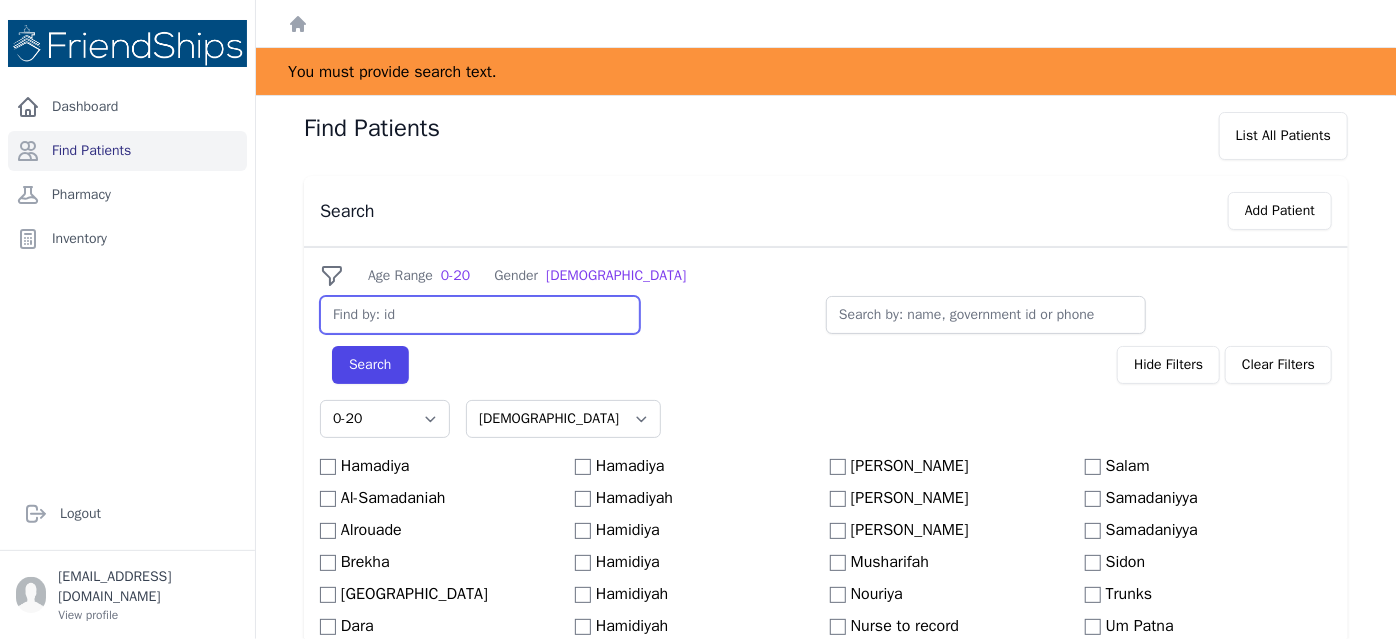 click at bounding box center [480, 315] 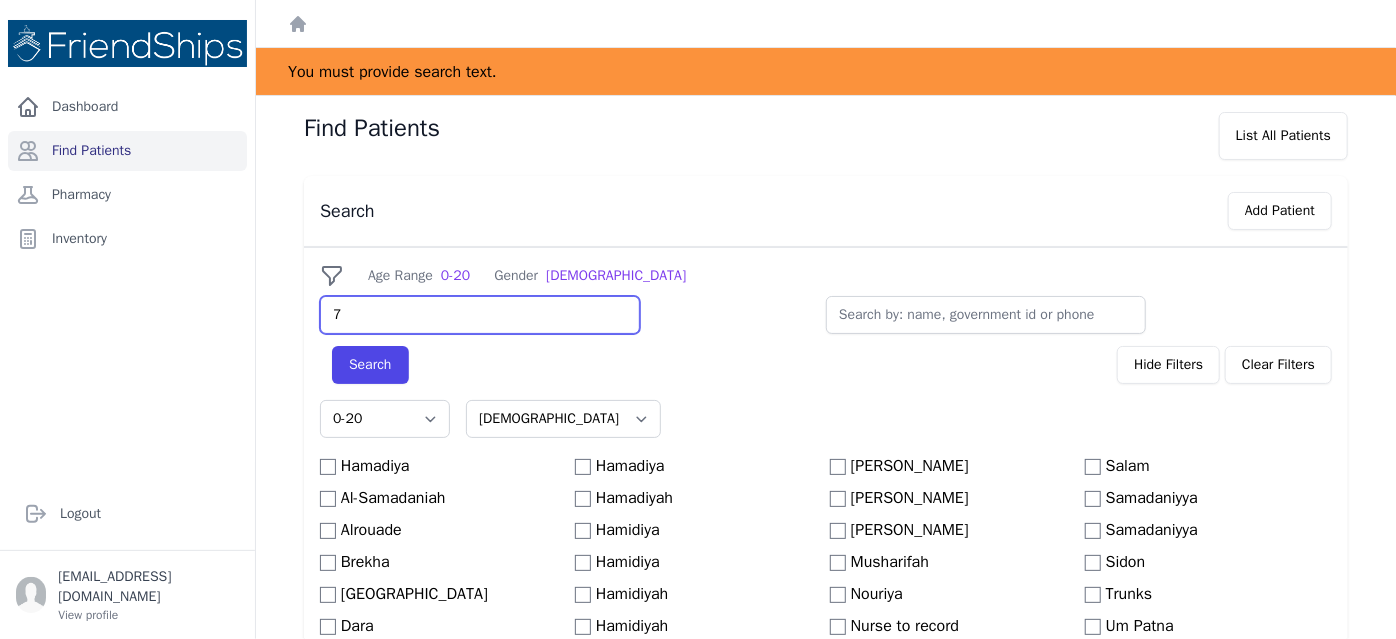 type on "7" 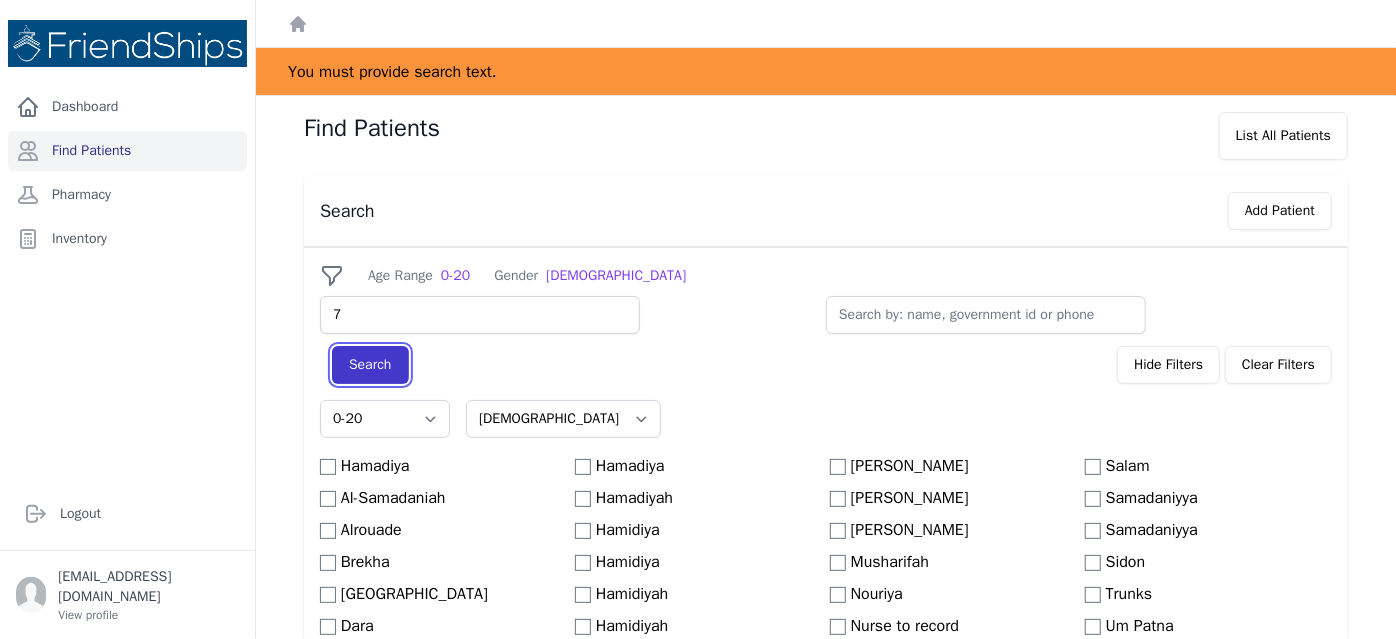 click on "Search" at bounding box center [370, 365] 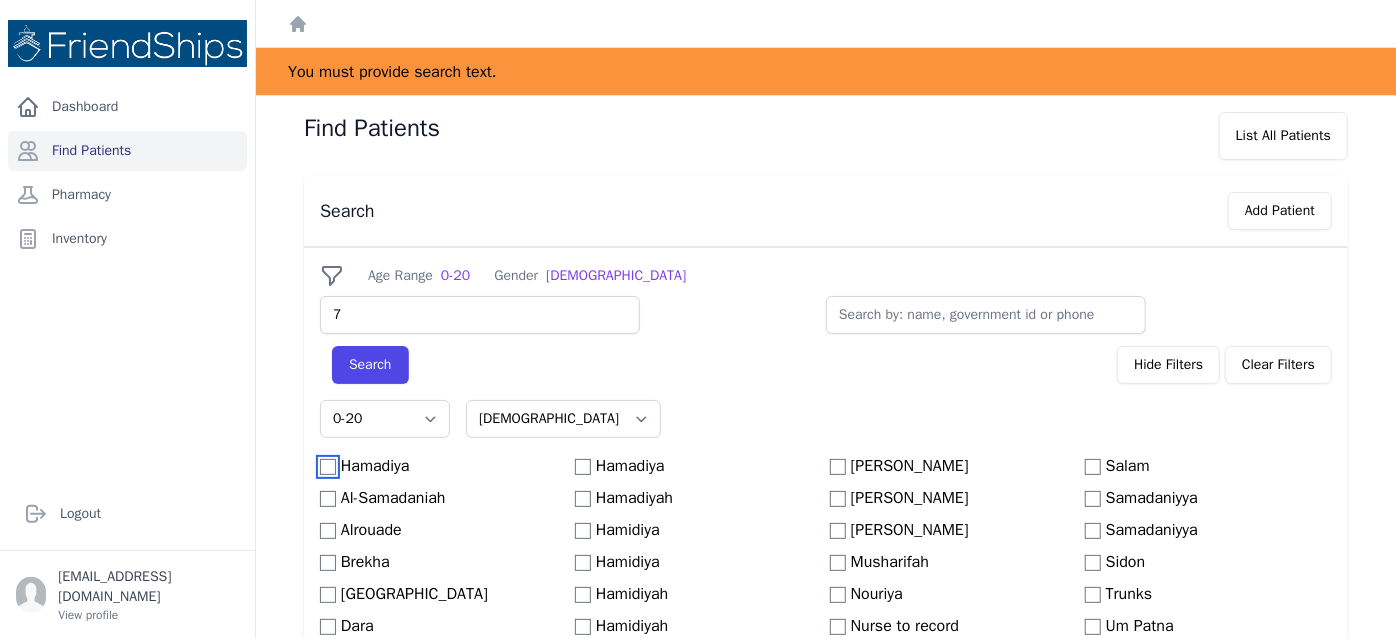 click on "Hamadiya" at bounding box center [328, 467] 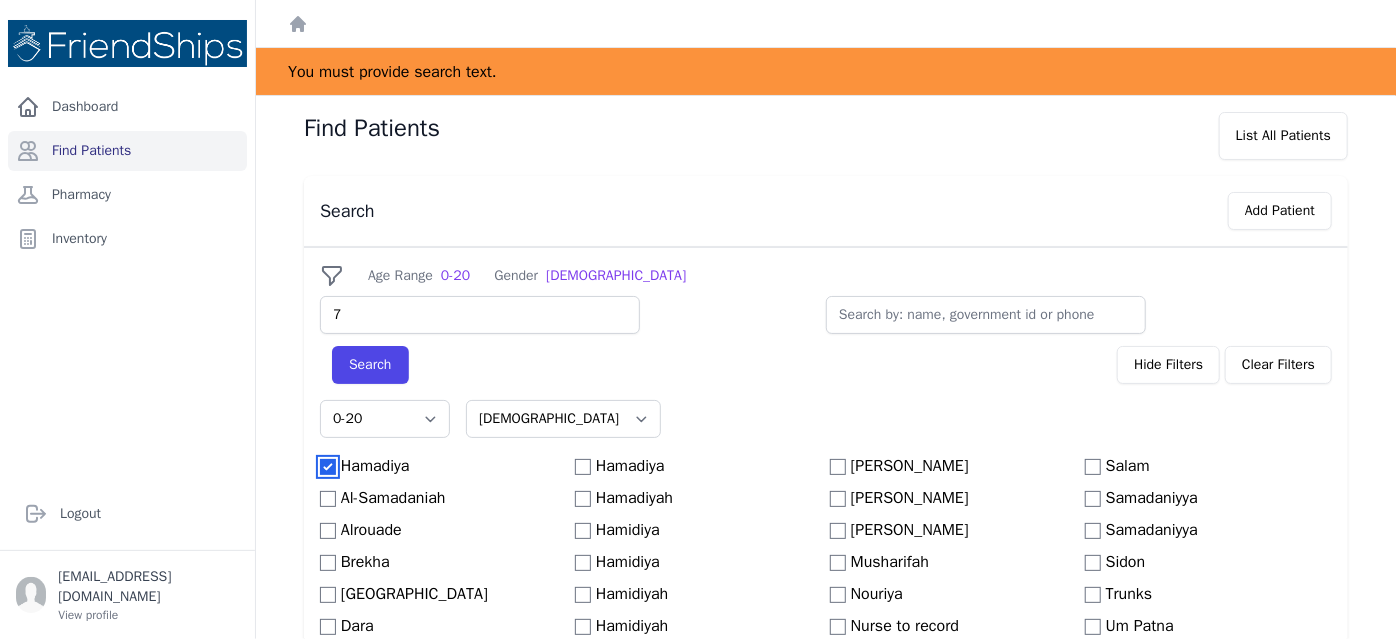 select on "0-20" 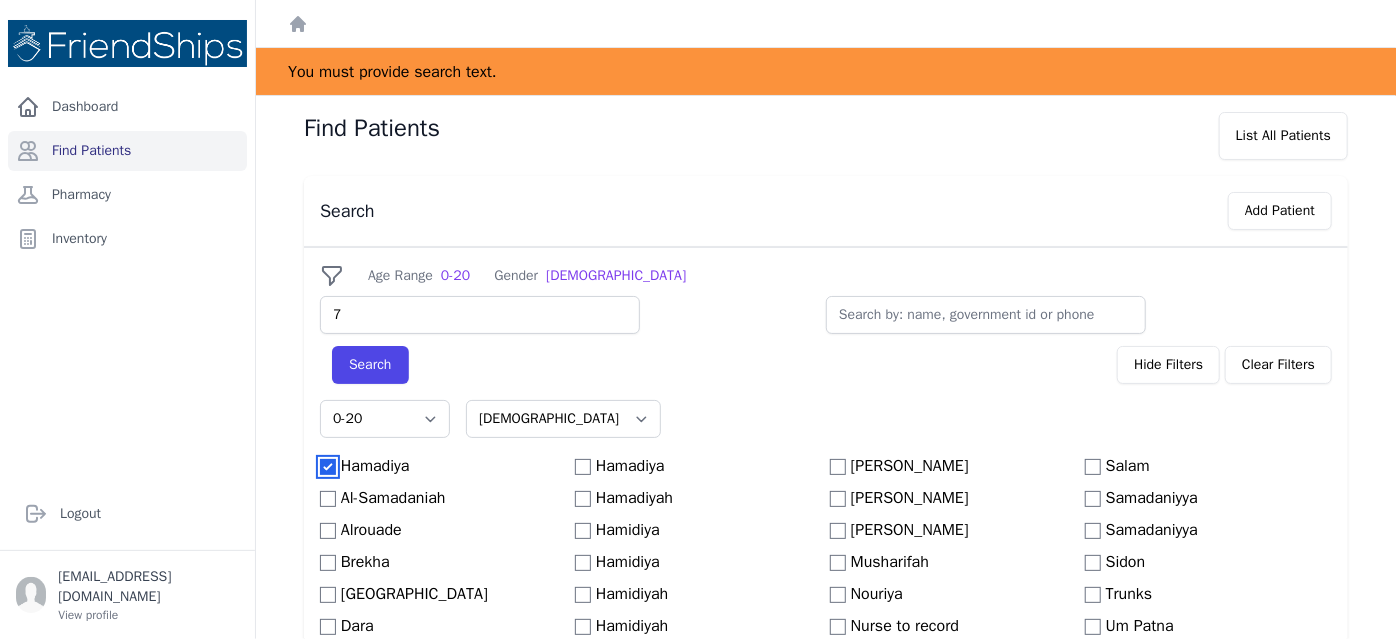 select on "female" 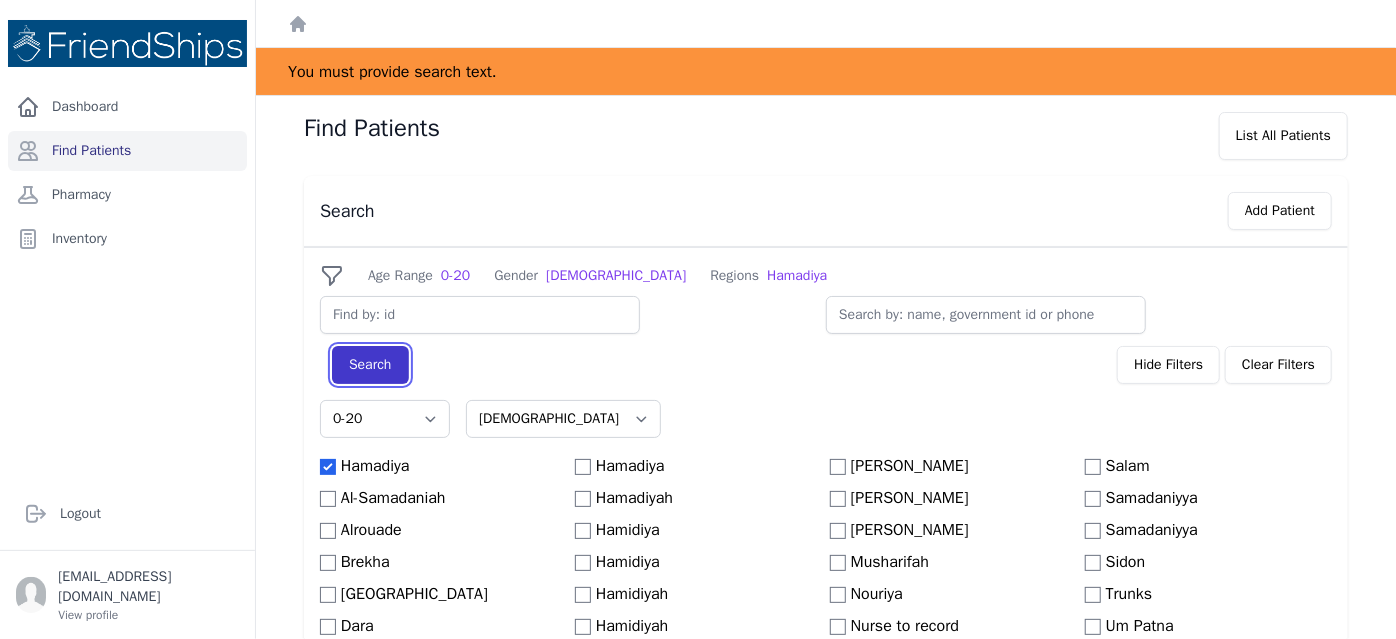 click on "Search" at bounding box center [370, 365] 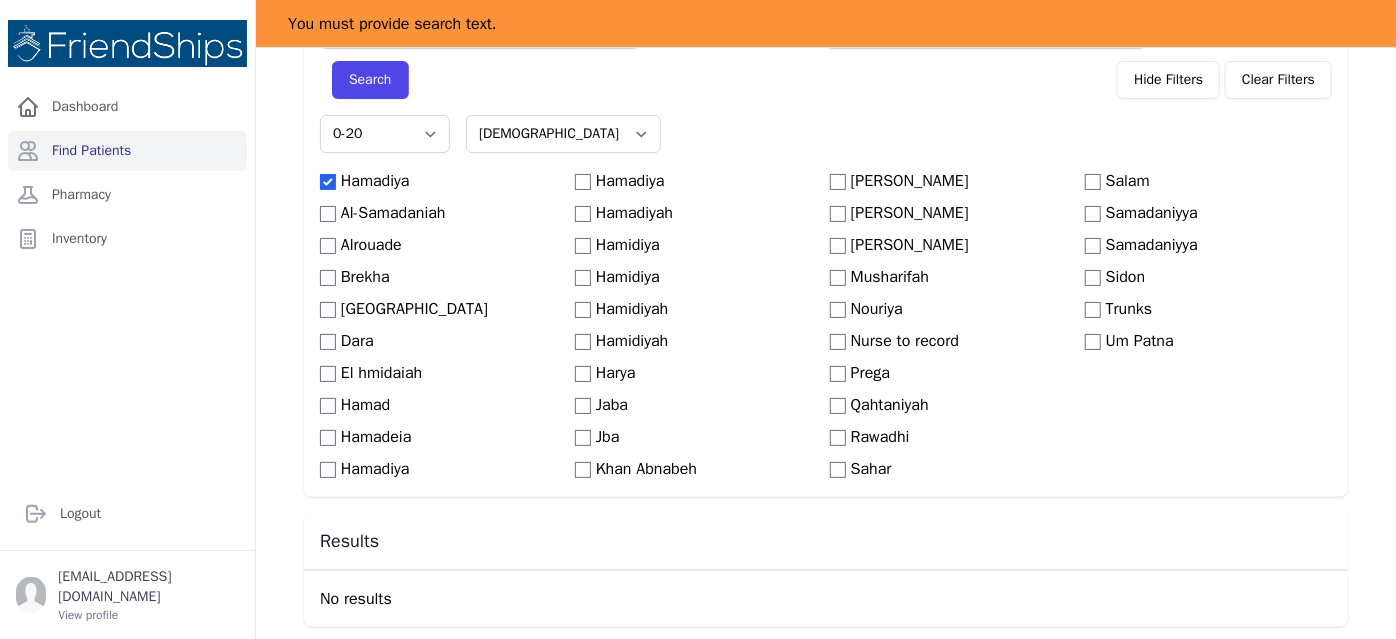 scroll, scrollTop: 0, scrollLeft: 0, axis: both 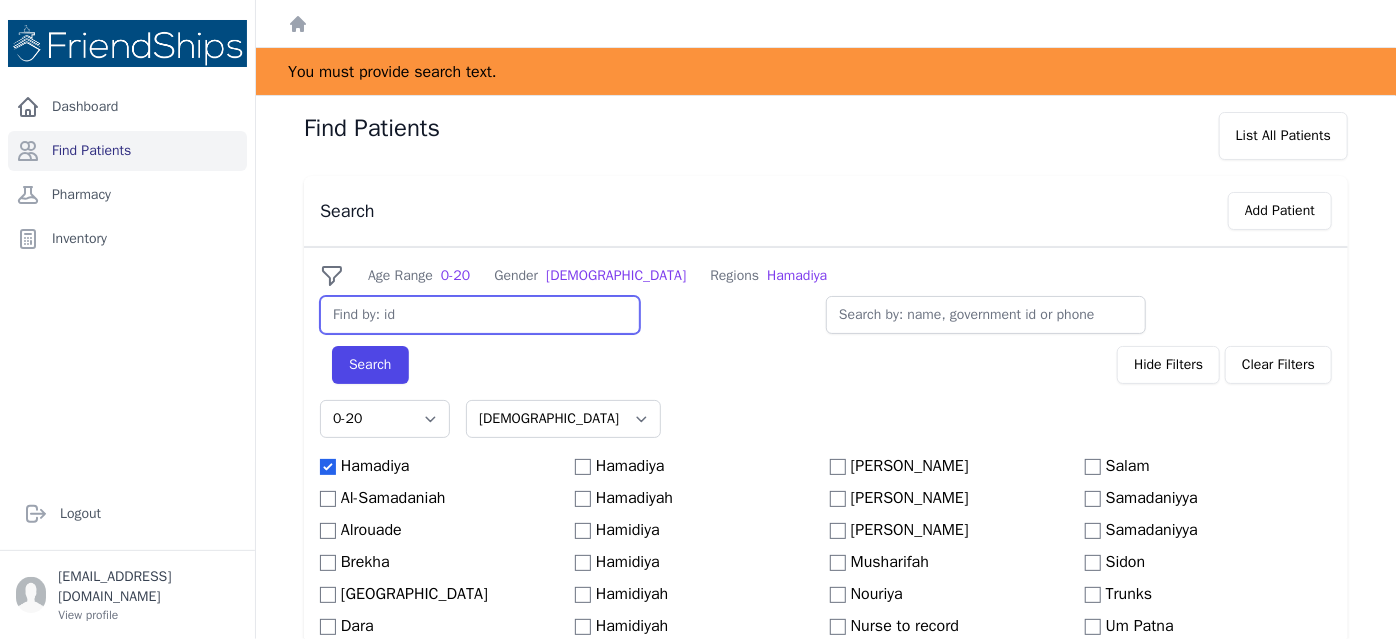 click at bounding box center [480, 315] 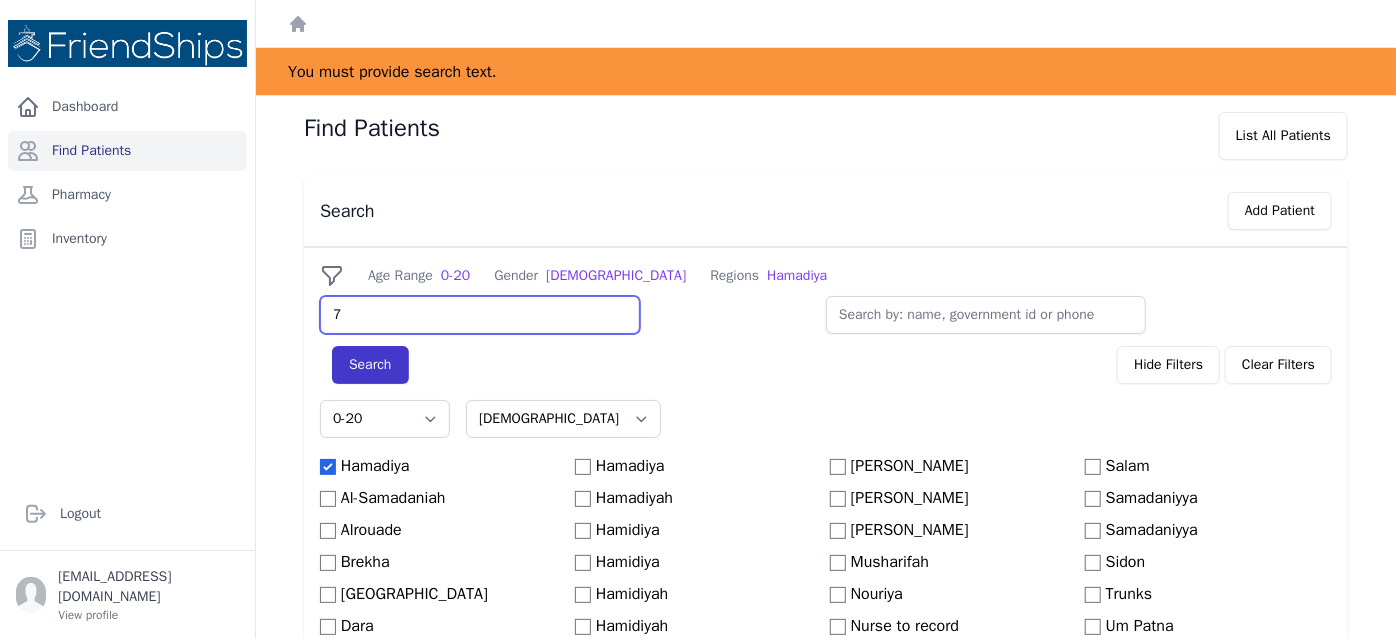 type on "7" 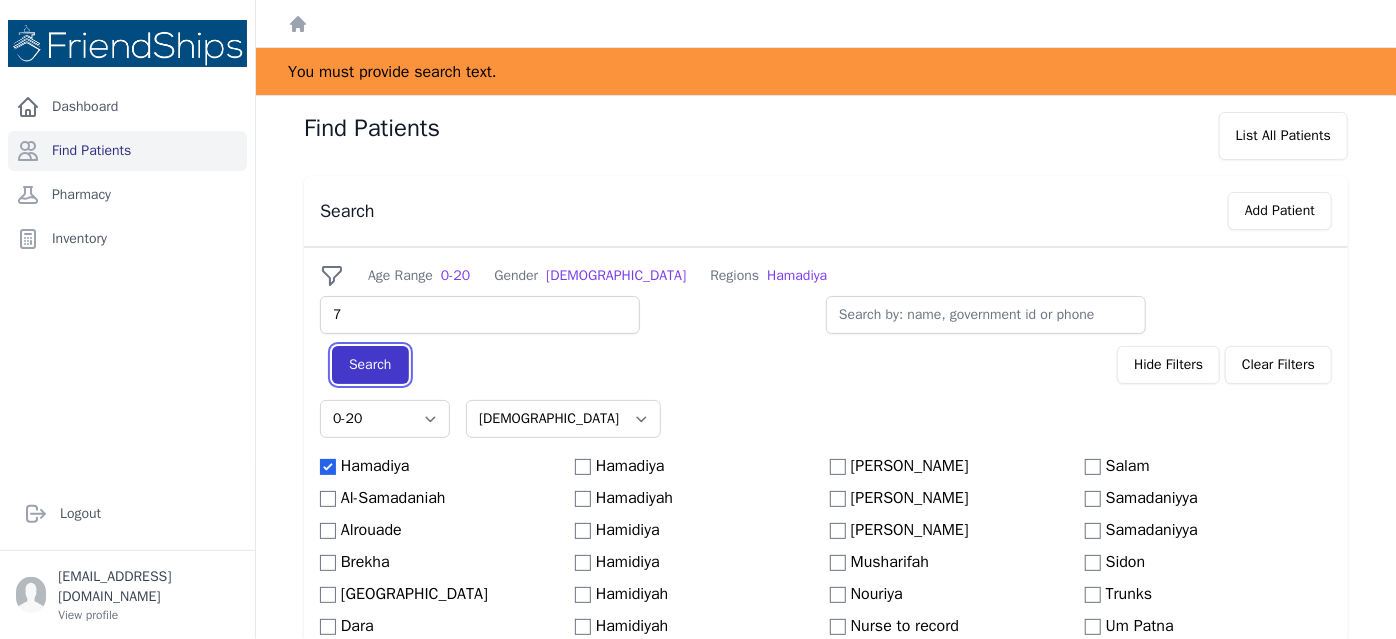 click on "Search" at bounding box center (370, 365) 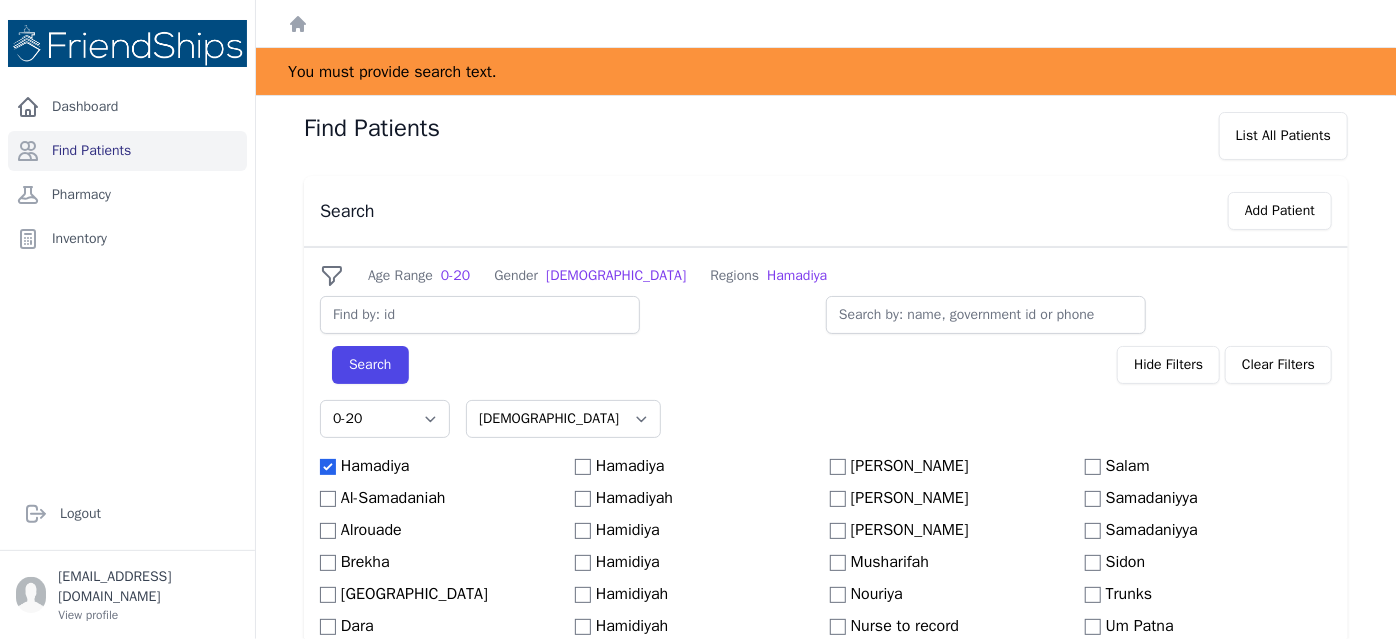 select on "0-20" 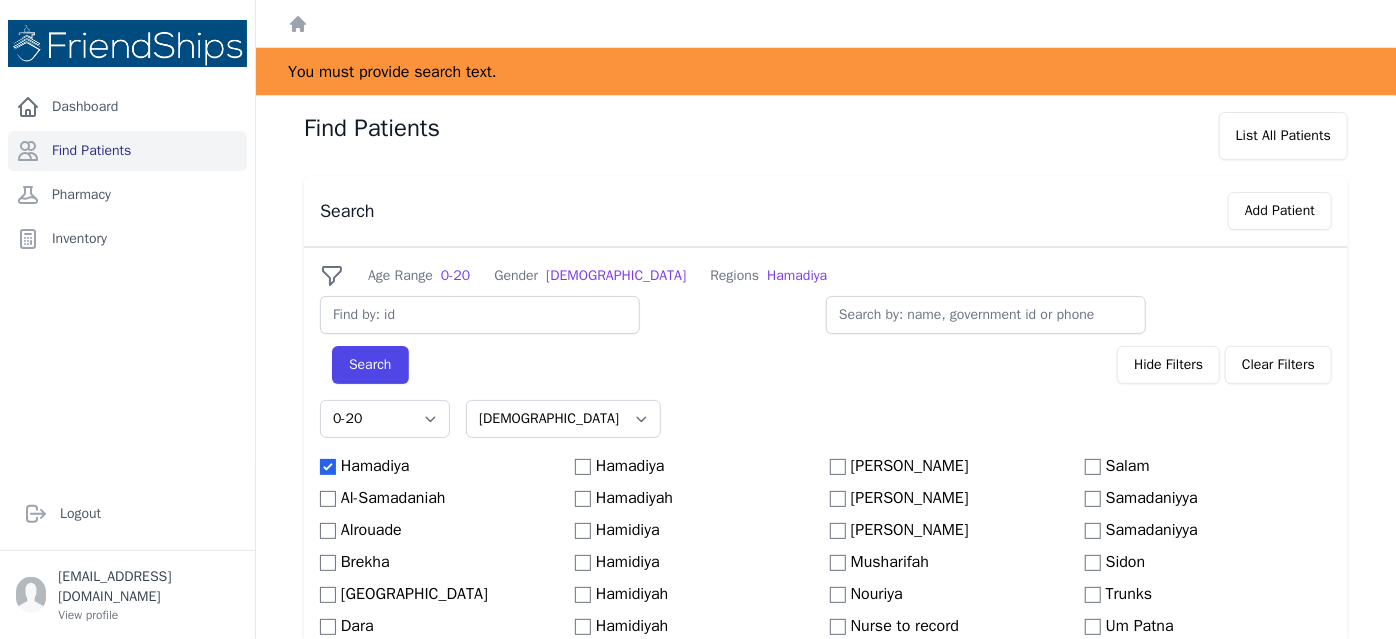 select on "female" 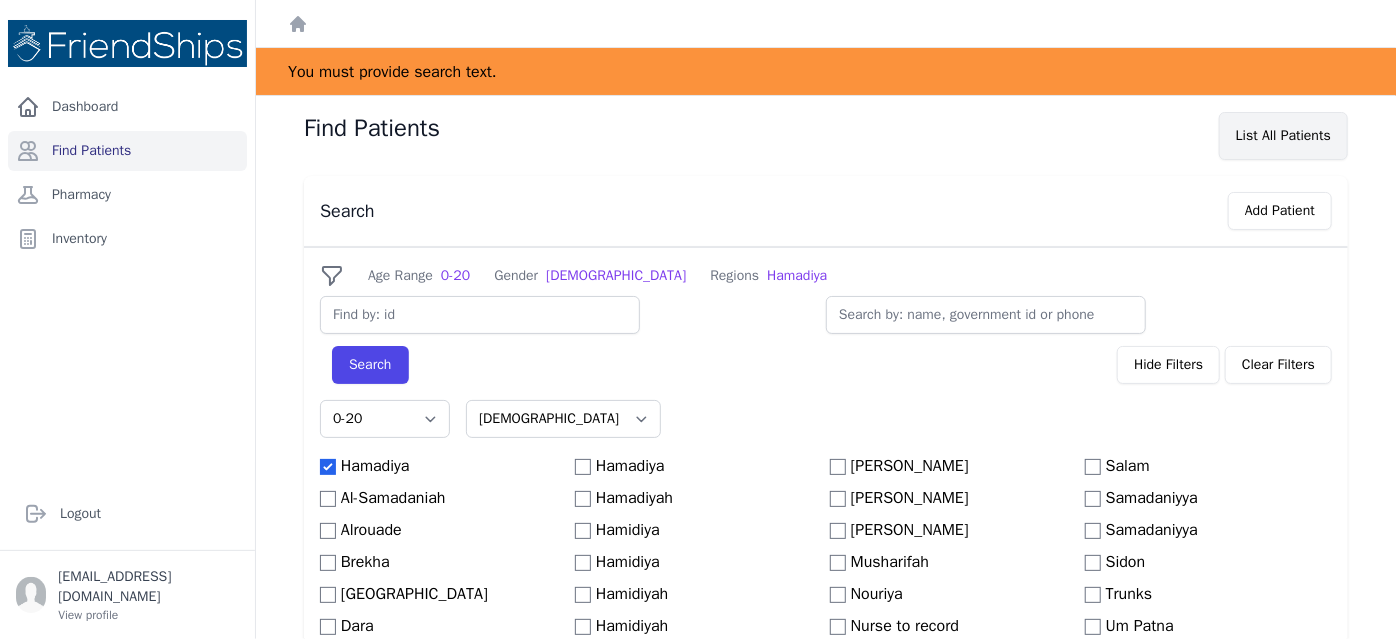 click on "List All Patients" at bounding box center (1283, 136) 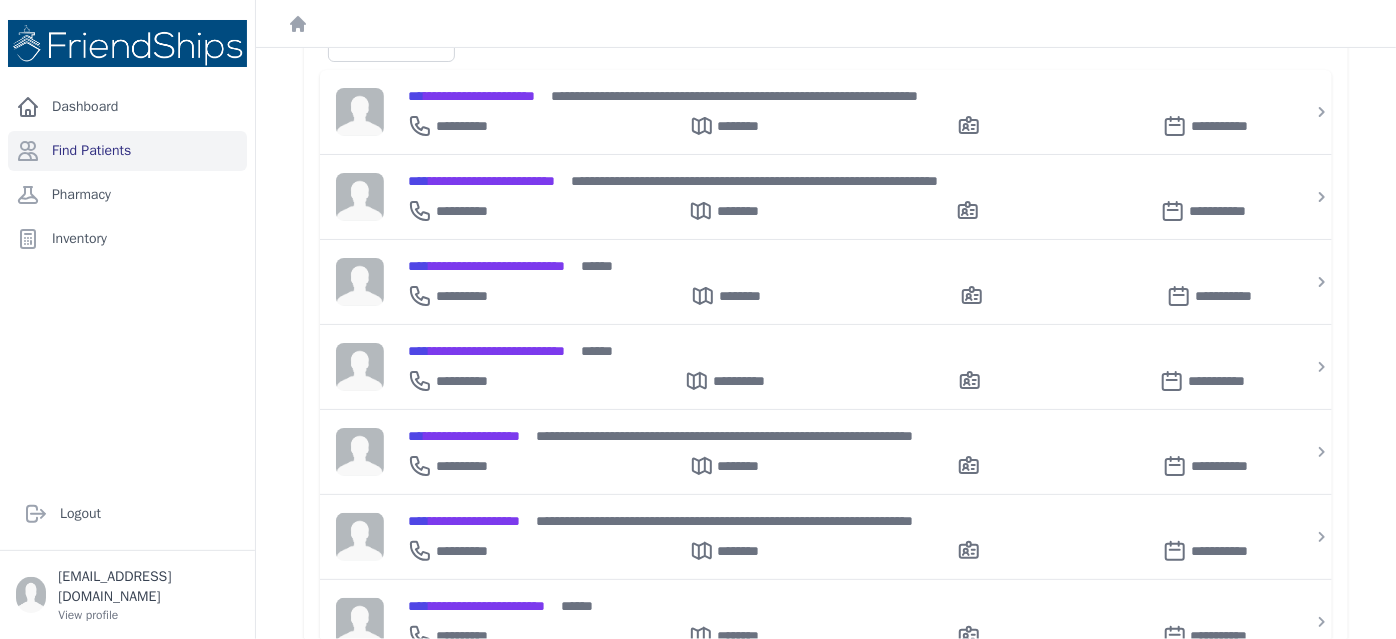 scroll, scrollTop: 234, scrollLeft: 0, axis: vertical 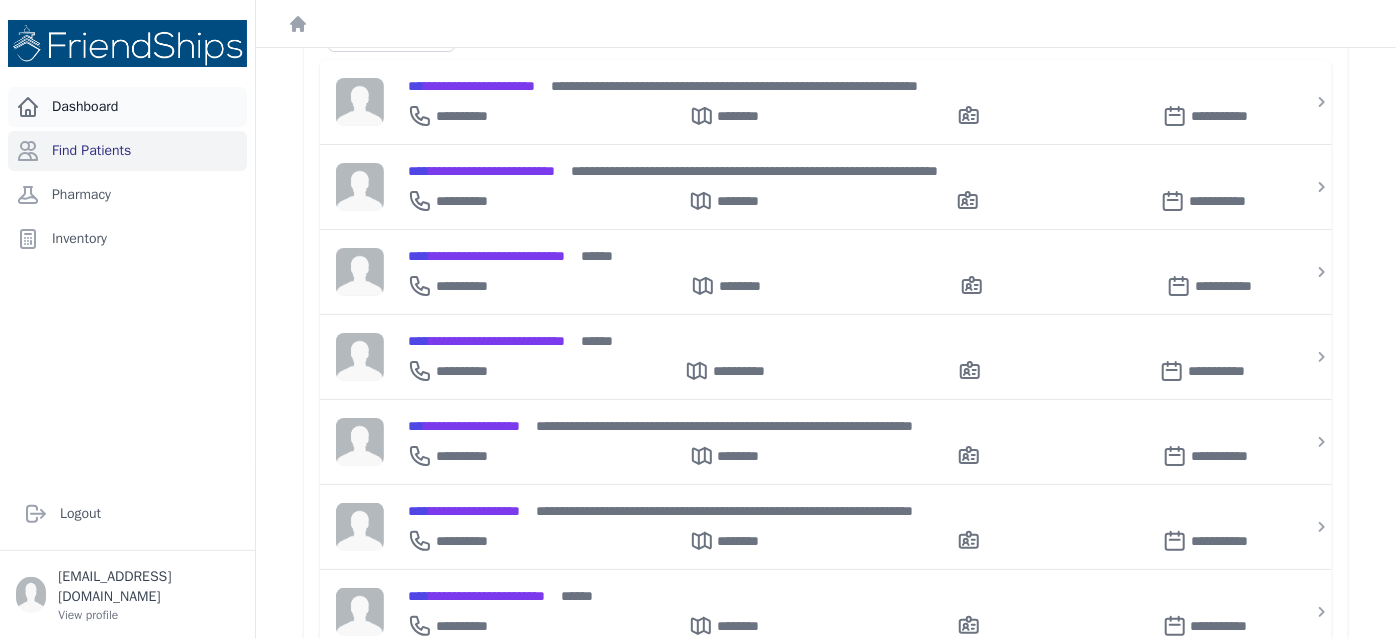 click on "Dashboard" at bounding box center [127, 107] 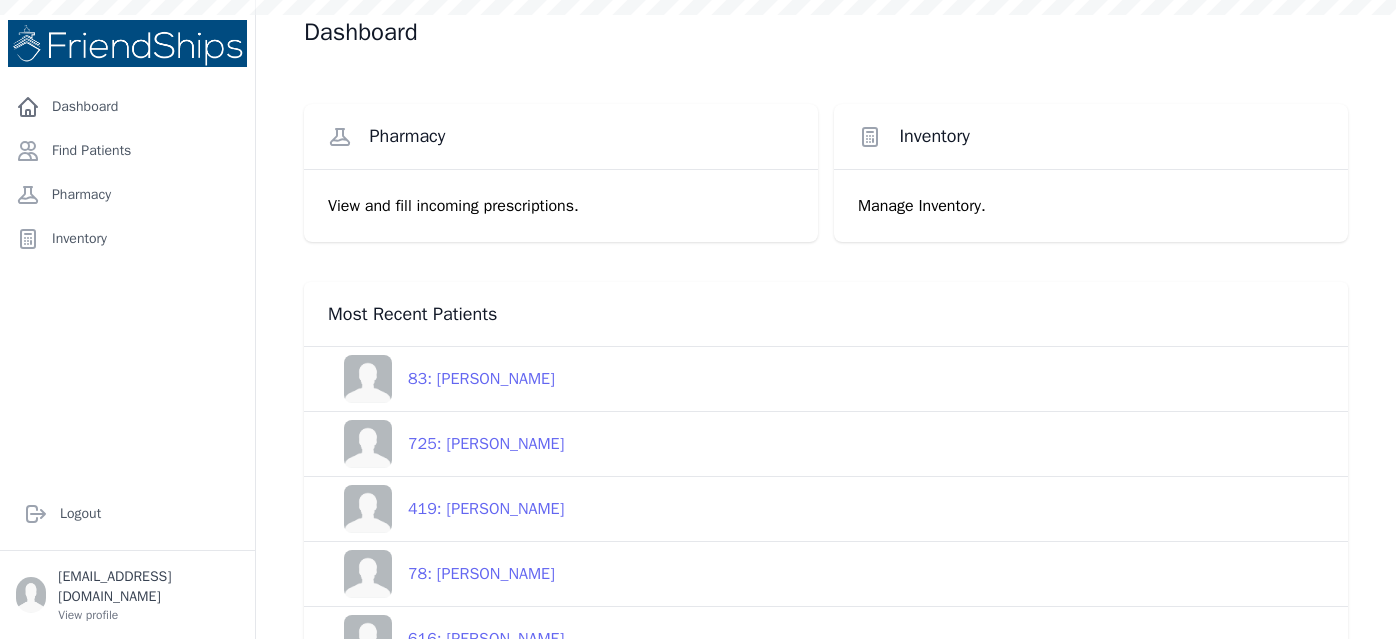 scroll, scrollTop: 0, scrollLeft: 0, axis: both 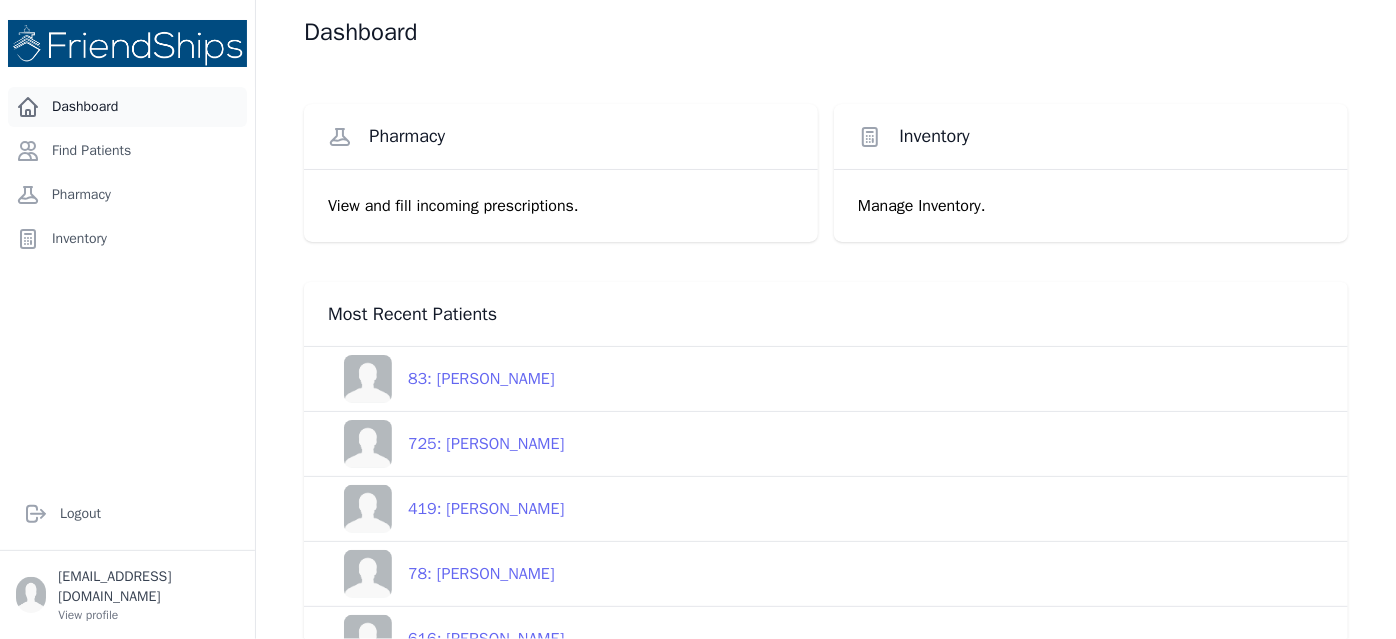 click on "Dashboard" at bounding box center (127, 107) 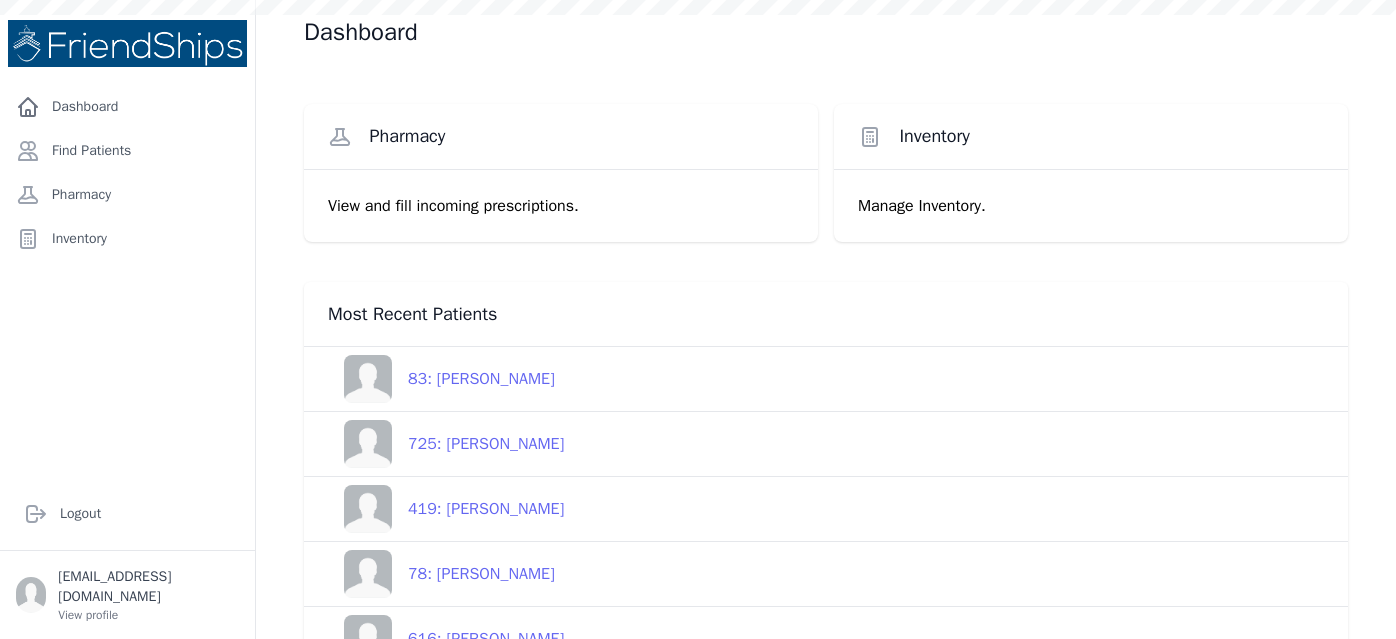 scroll, scrollTop: 0, scrollLeft: 0, axis: both 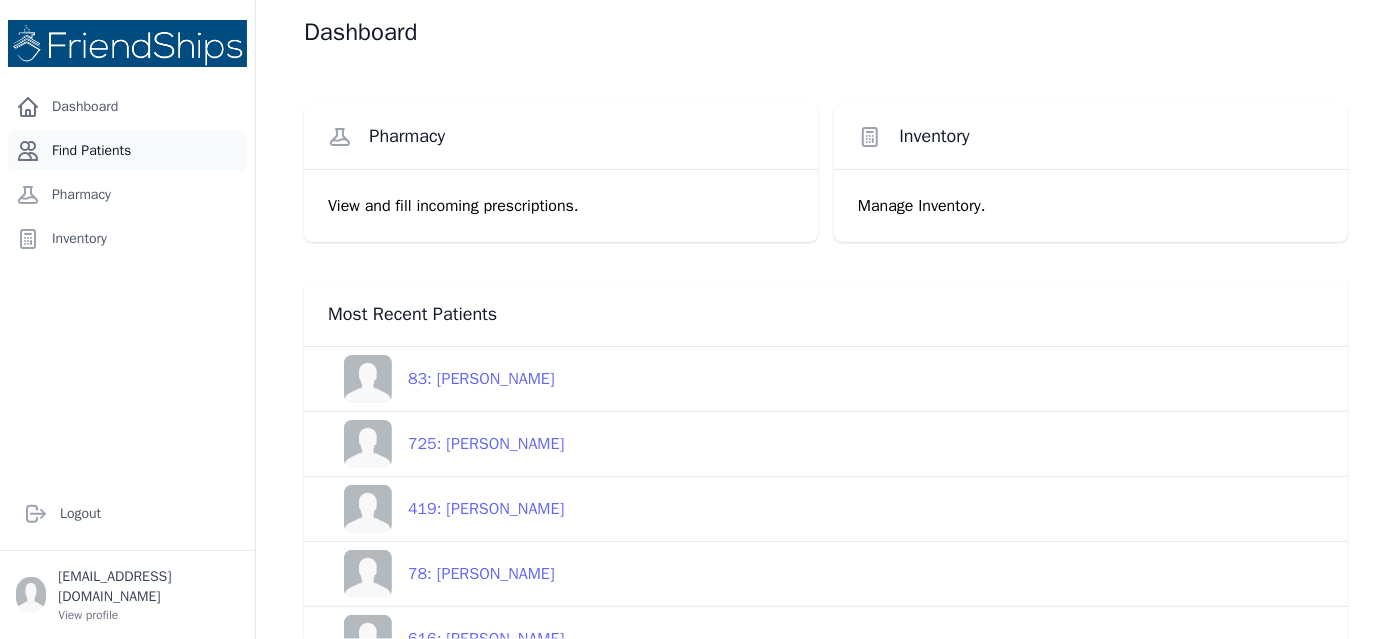 click on "Find Patients" at bounding box center [127, 151] 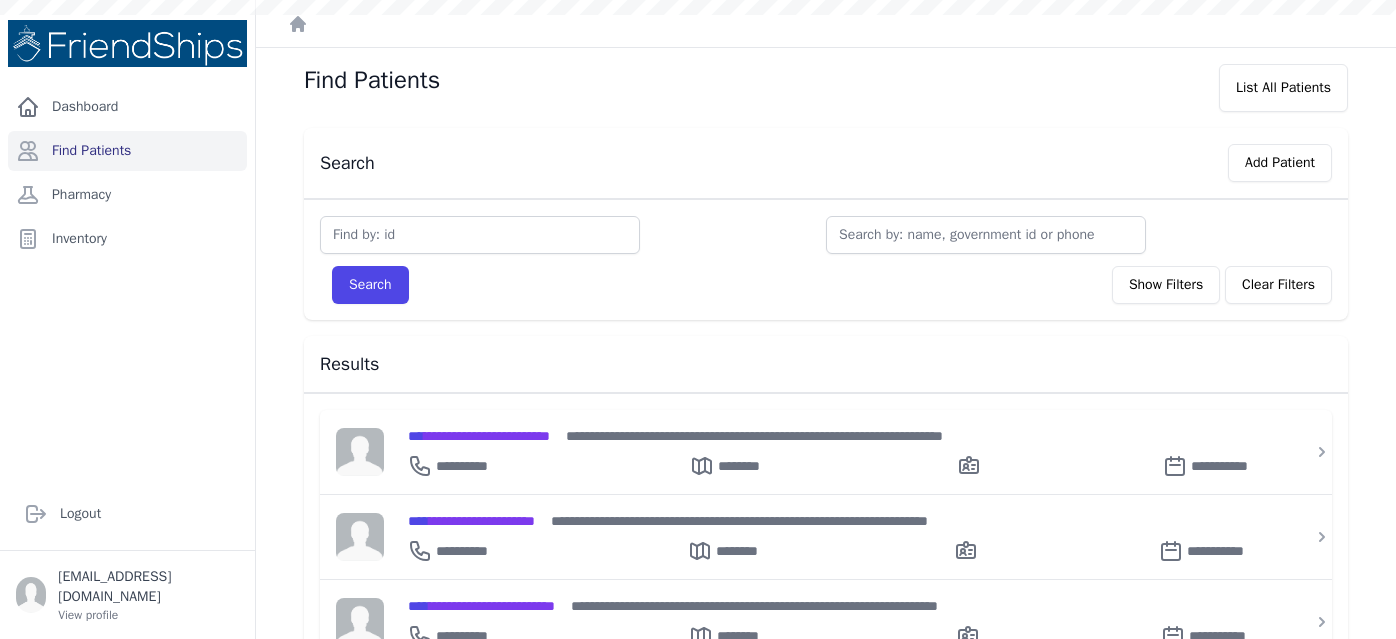 scroll, scrollTop: 0, scrollLeft: 0, axis: both 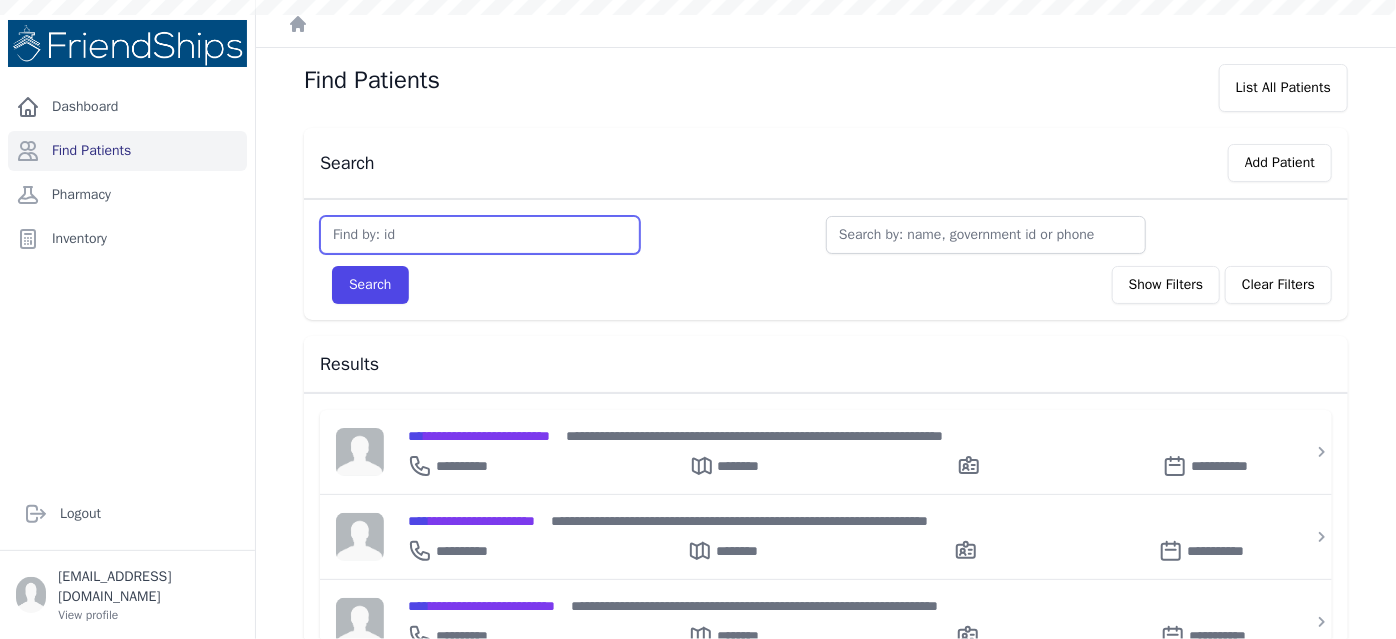 click at bounding box center [480, 235] 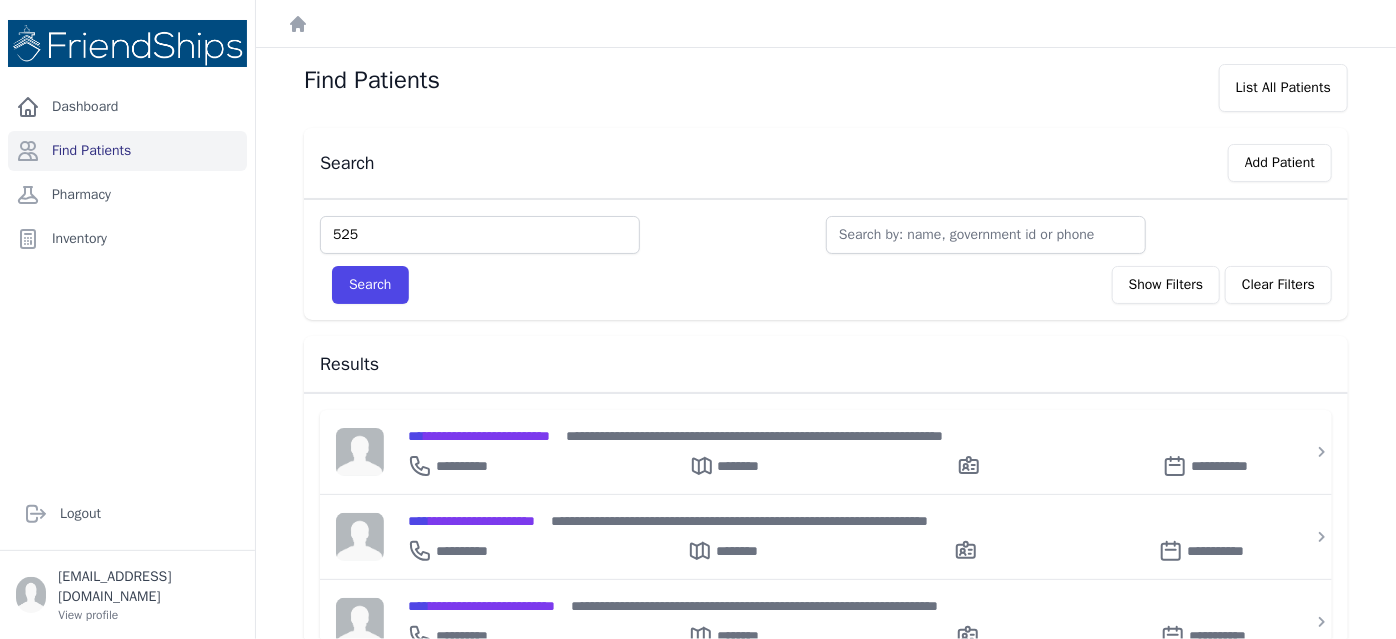 type on "525" 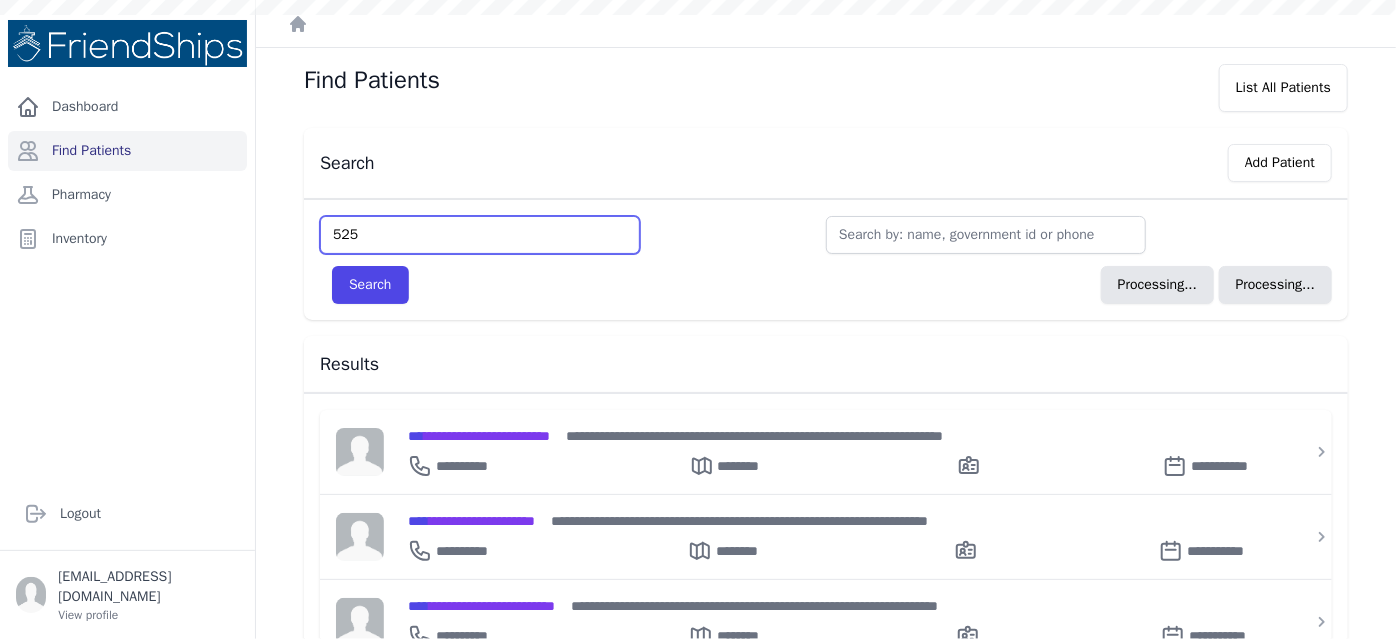 type 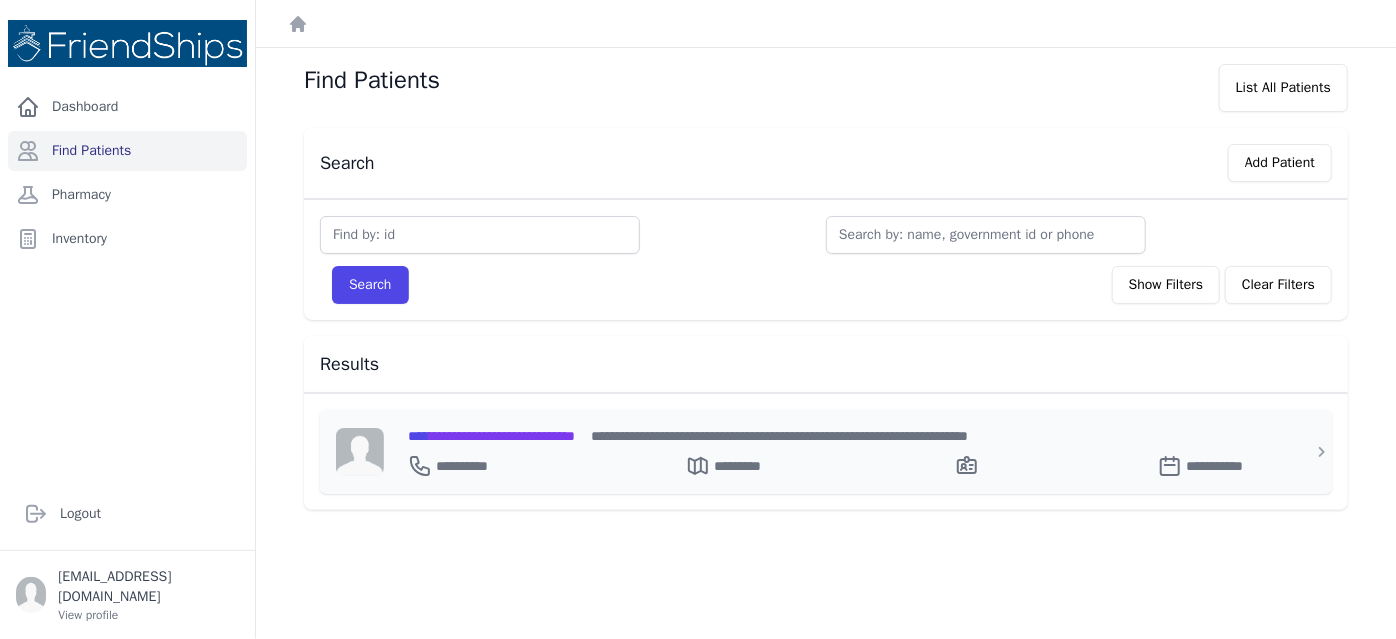 click on "**********" at bounding box center [491, 436] 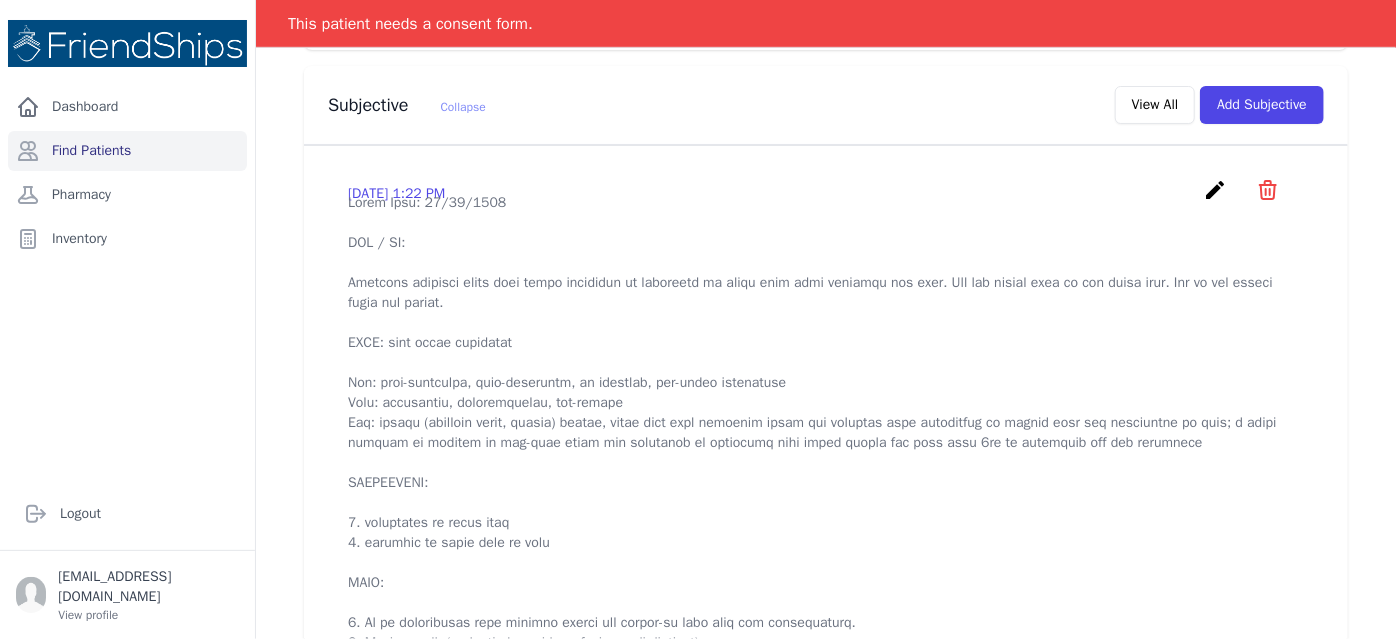 scroll, scrollTop: 554, scrollLeft: 0, axis: vertical 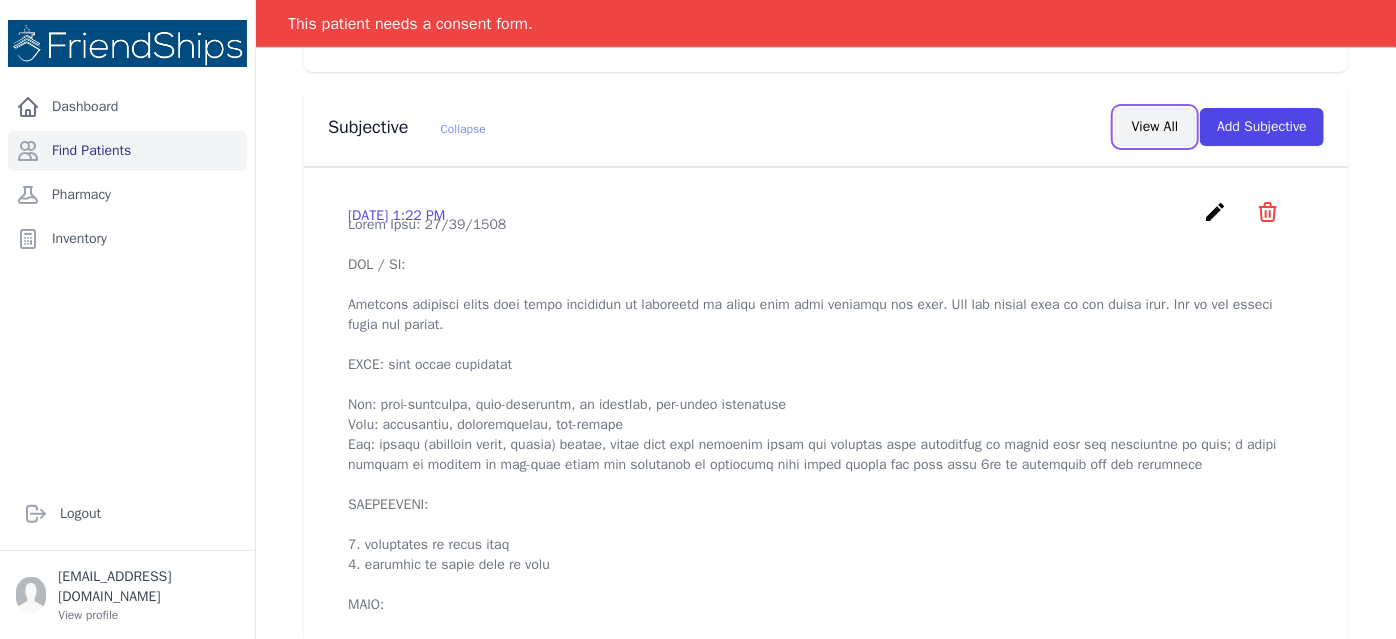 click on "View All" at bounding box center (1155, 127) 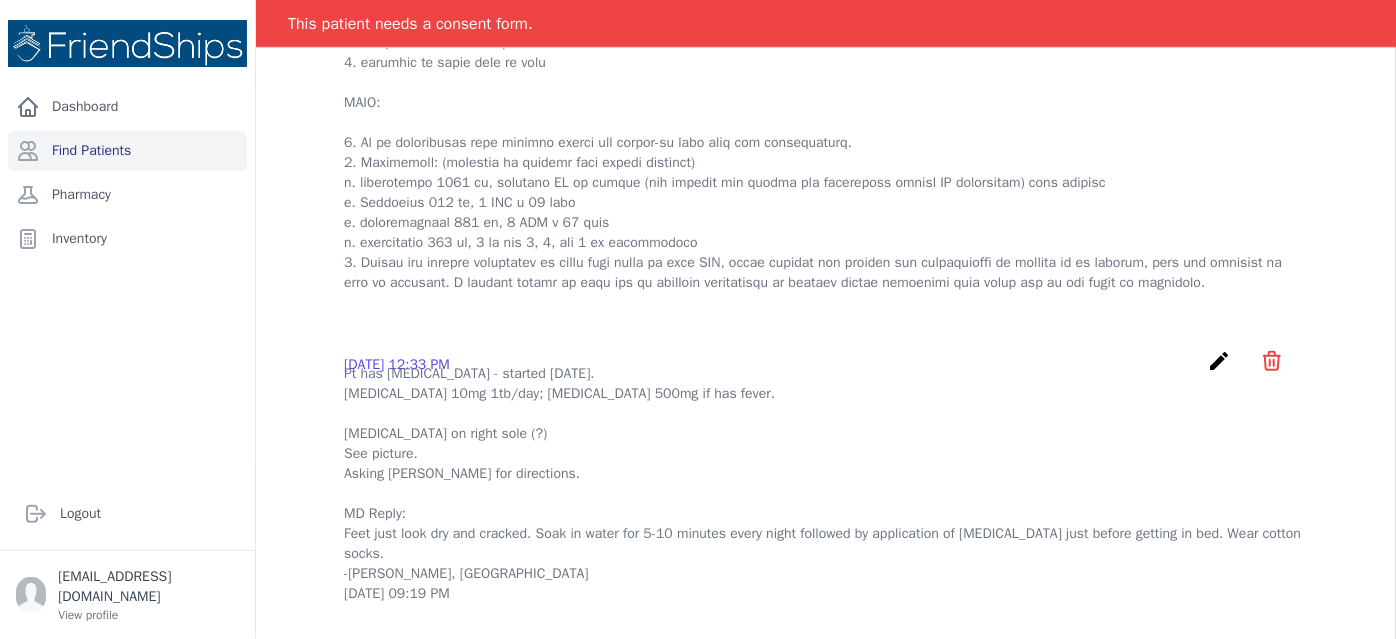scroll, scrollTop: 0, scrollLeft: 0, axis: both 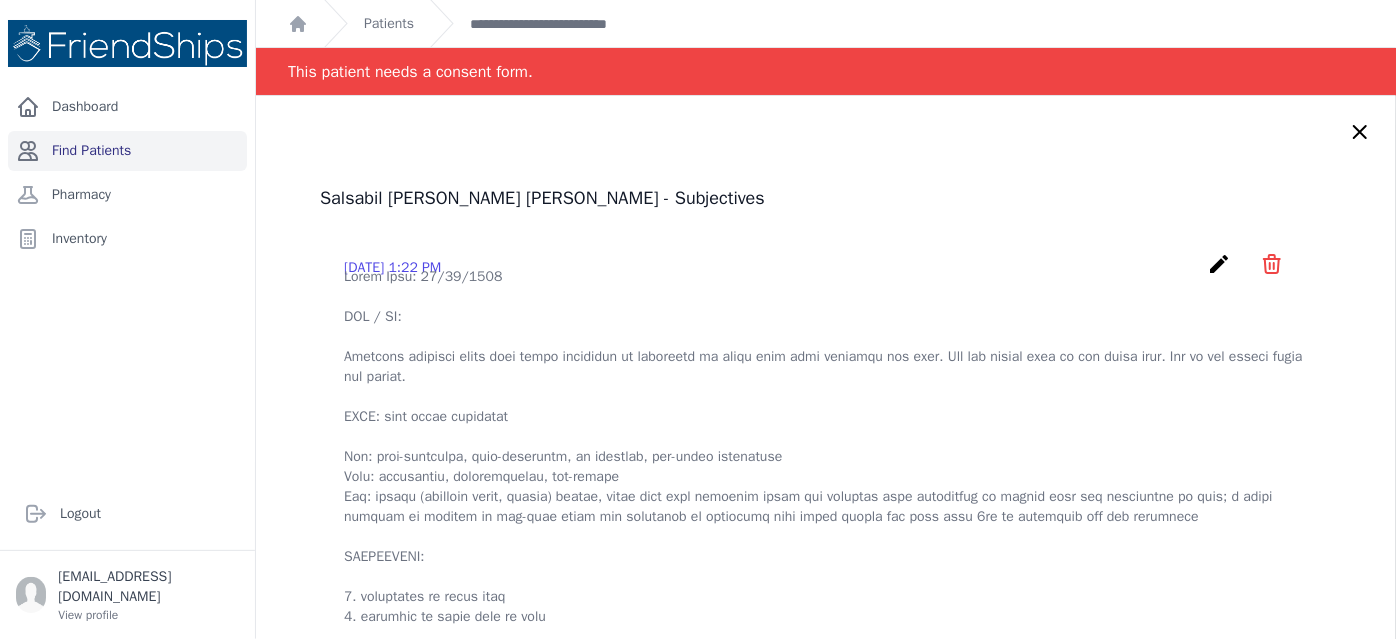 click on "Find Patients" at bounding box center [127, 151] 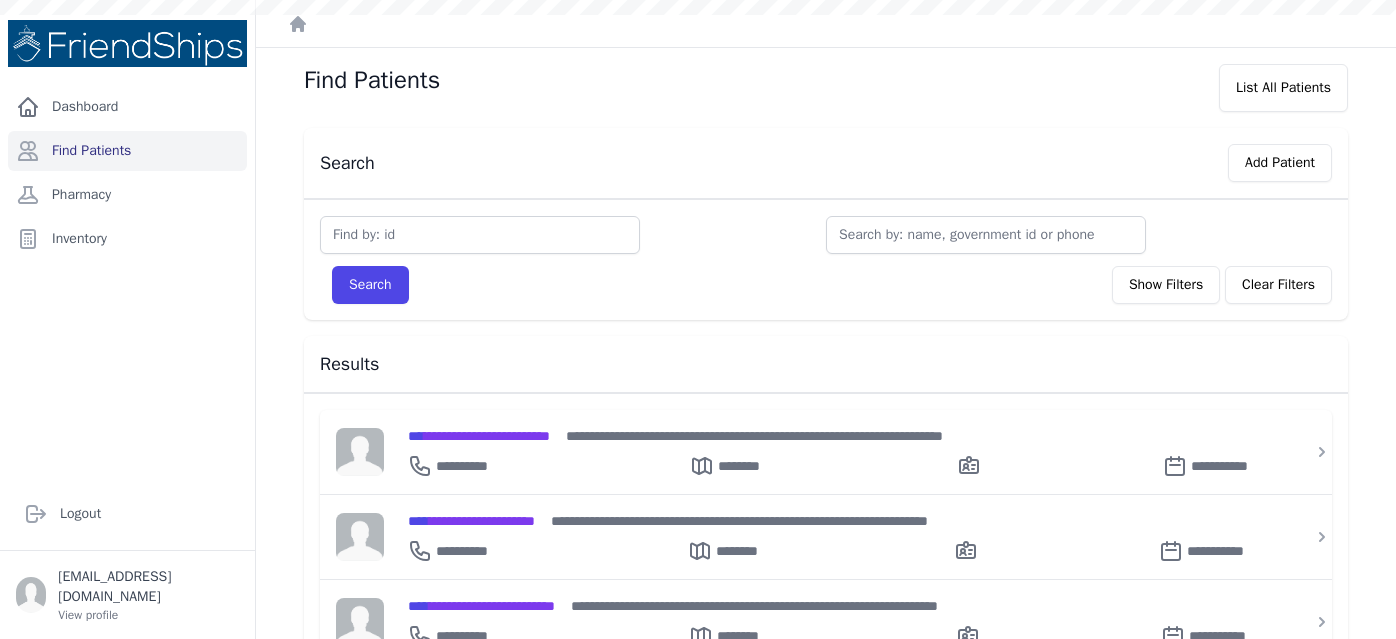 scroll, scrollTop: 0, scrollLeft: 0, axis: both 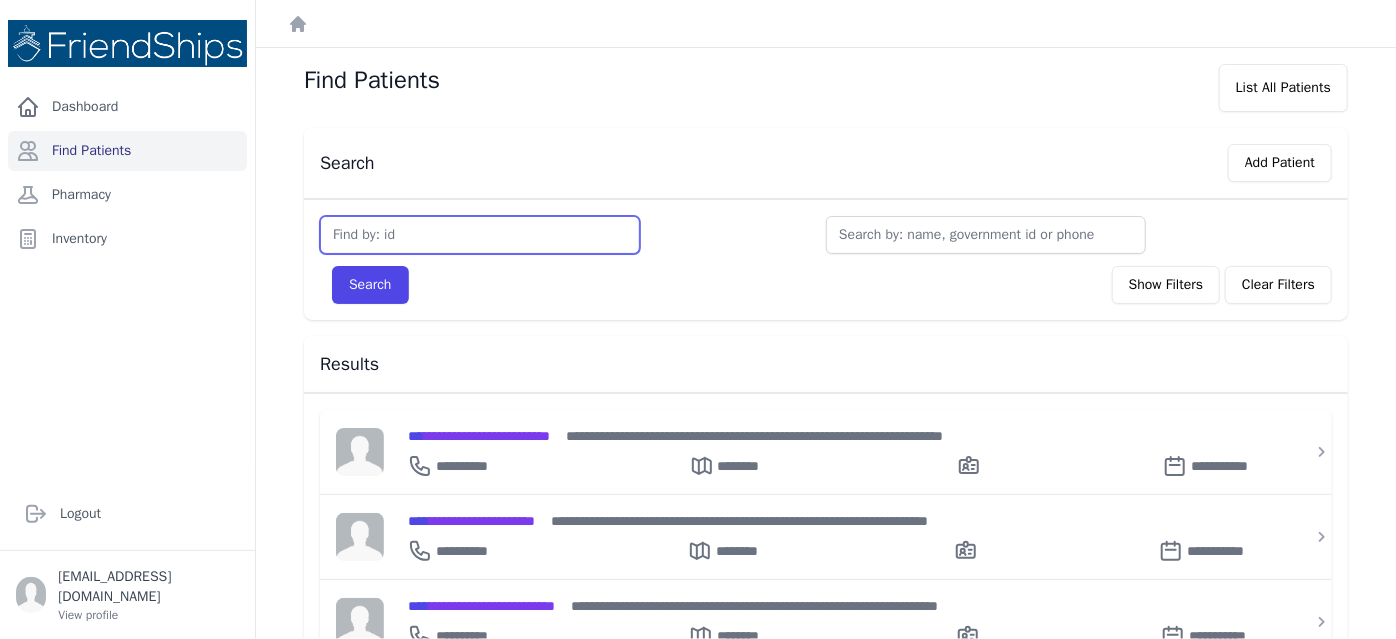 click at bounding box center (480, 235) 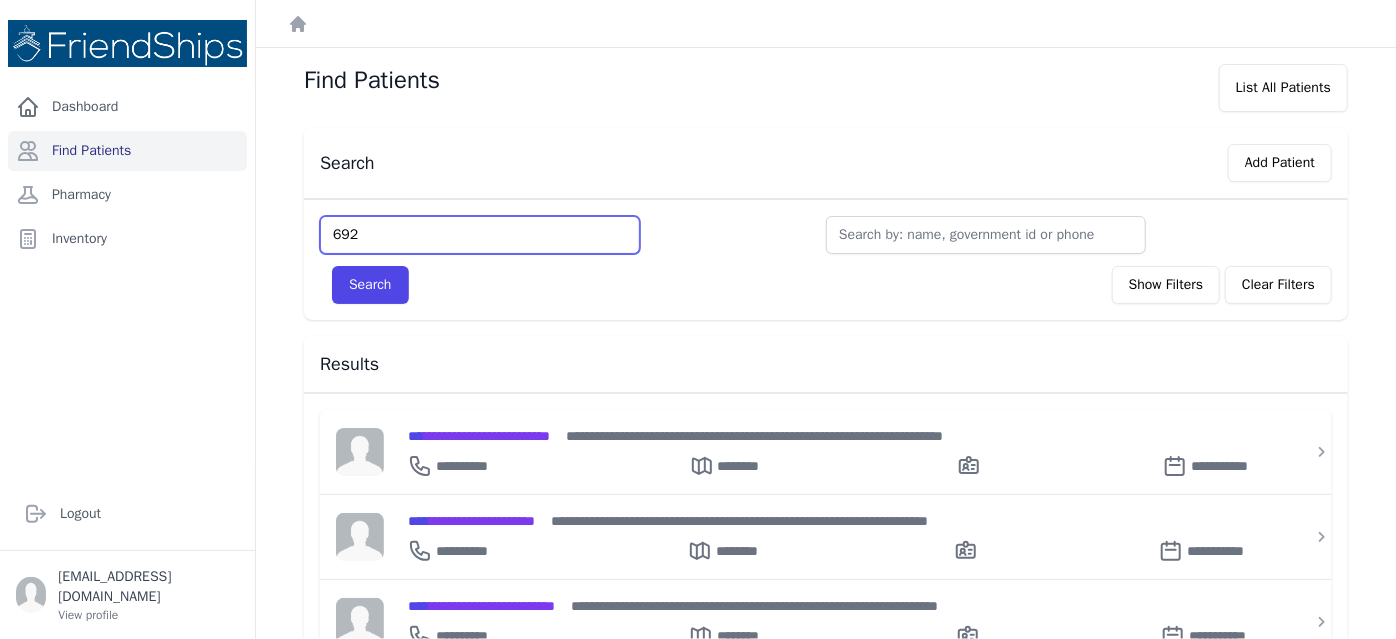 type on "692" 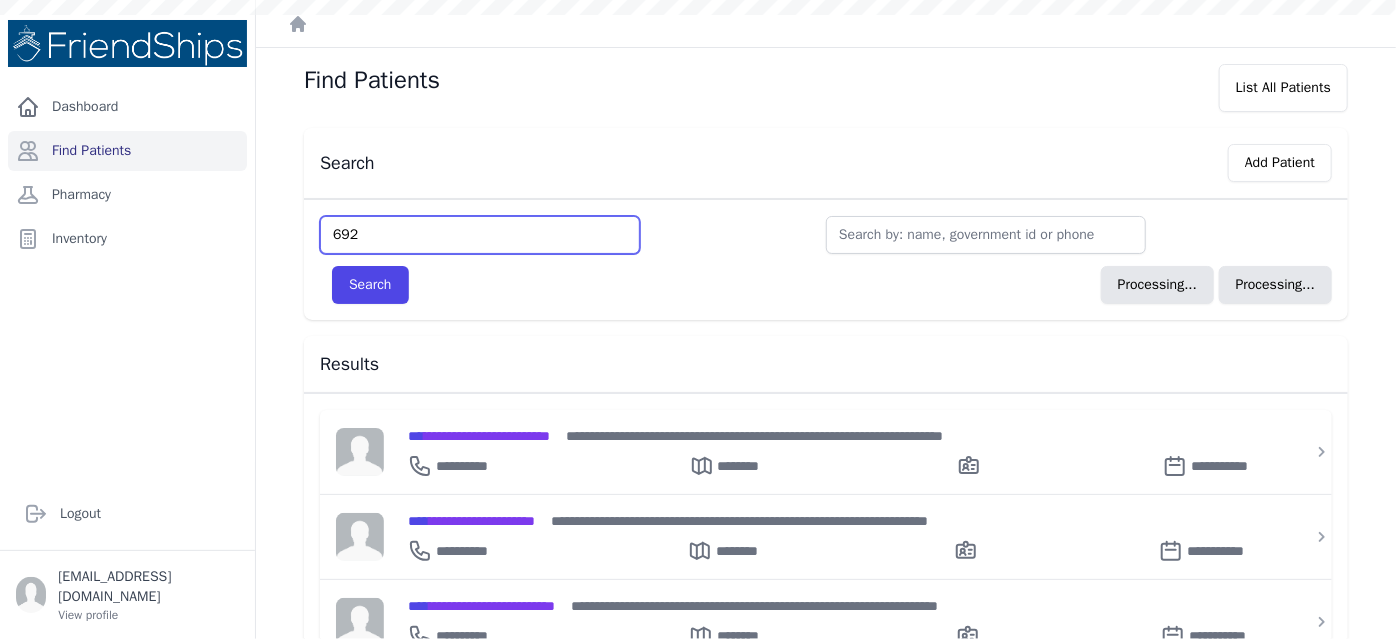 type 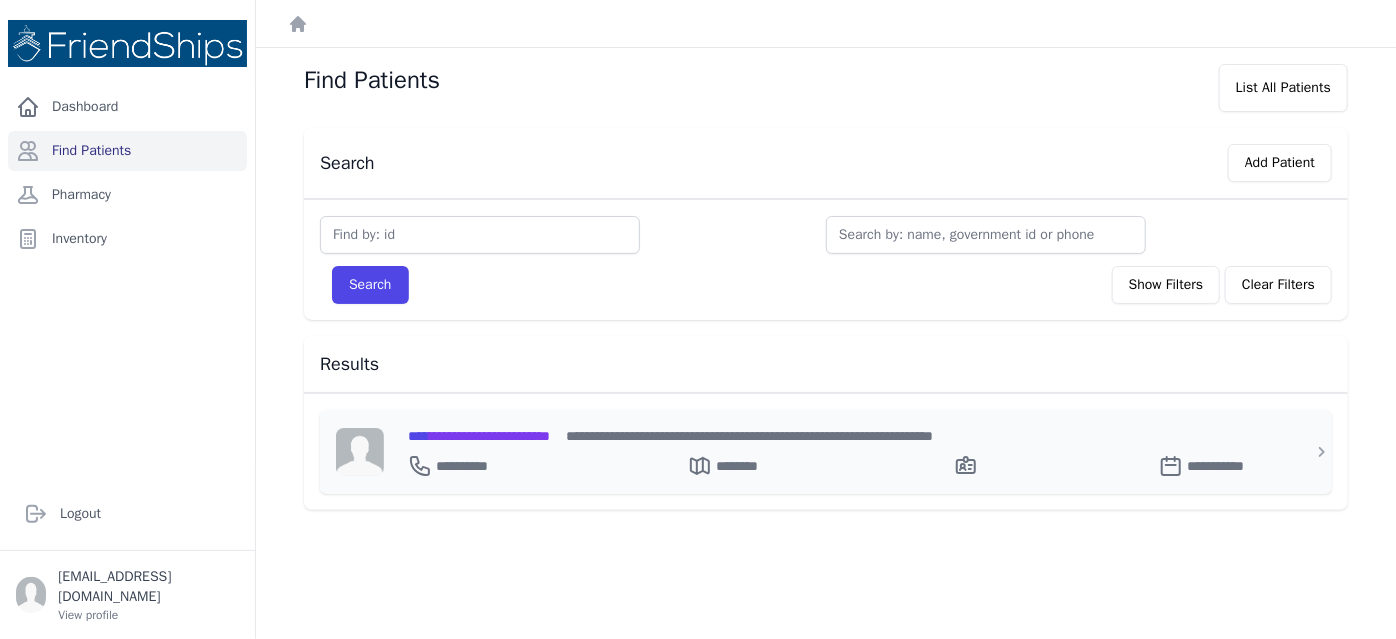 click on "**********" at bounding box center (479, 436) 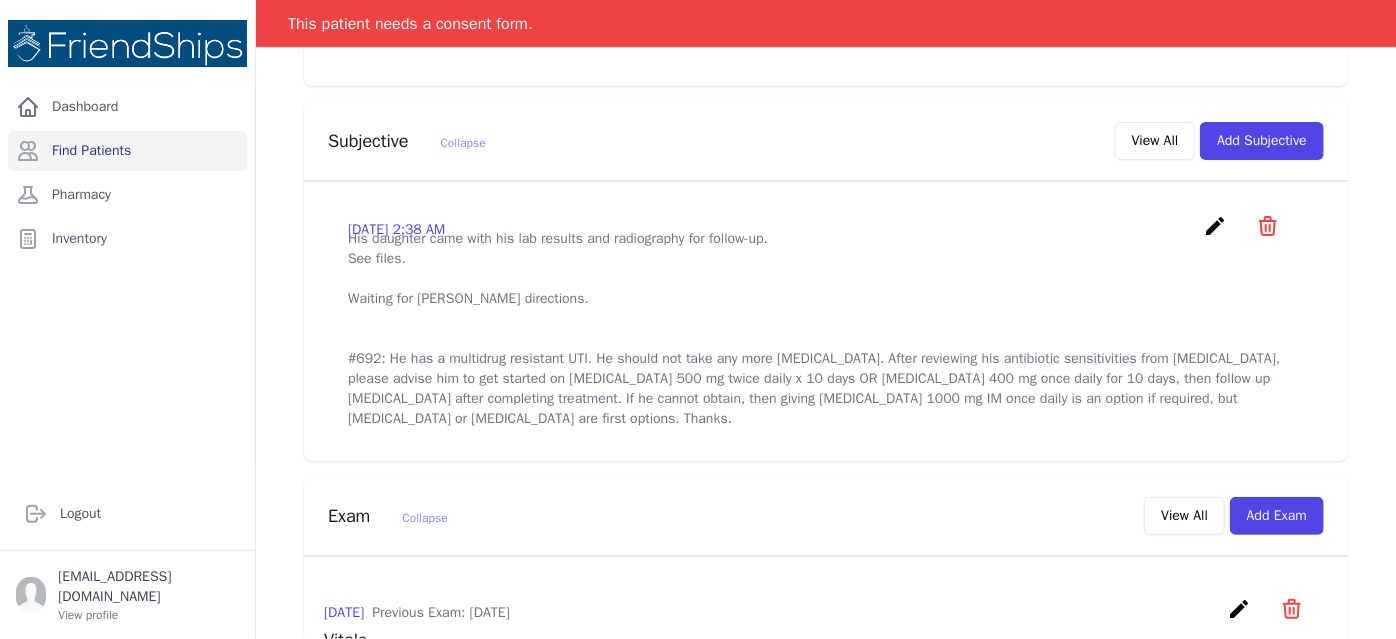 scroll, scrollTop: 543, scrollLeft: 0, axis: vertical 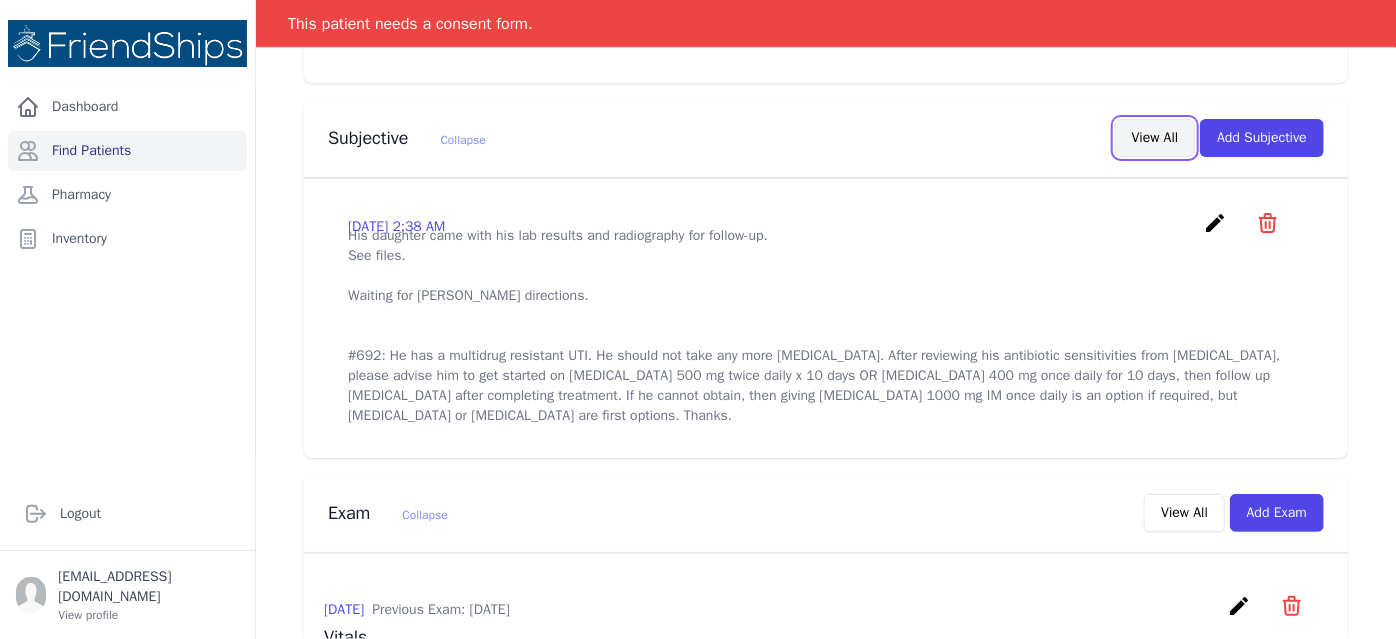 click on "View All" at bounding box center [1155, 138] 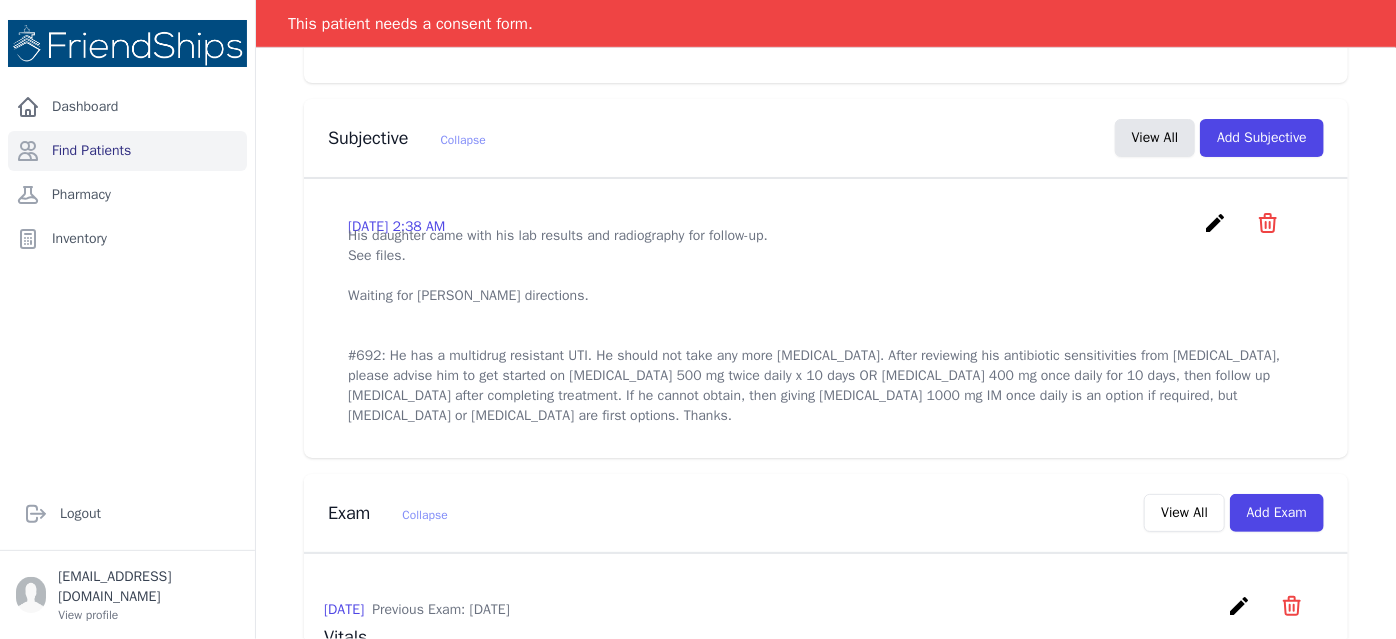 scroll, scrollTop: 0, scrollLeft: 0, axis: both 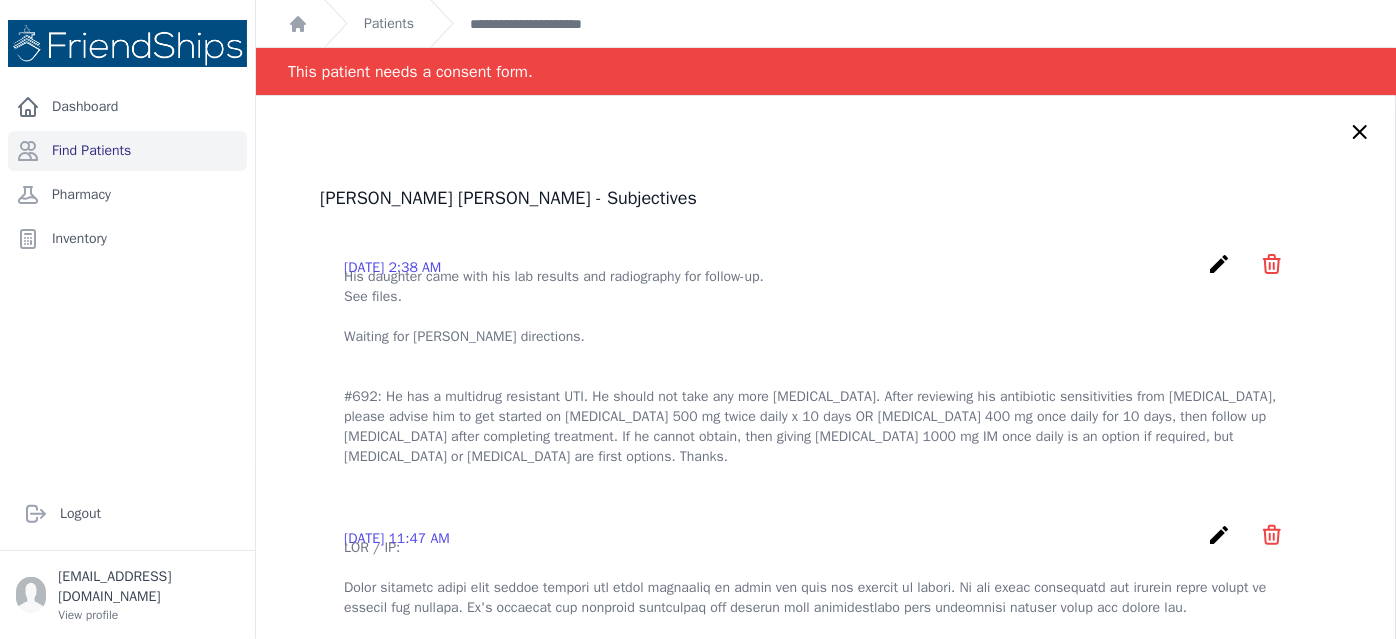 click 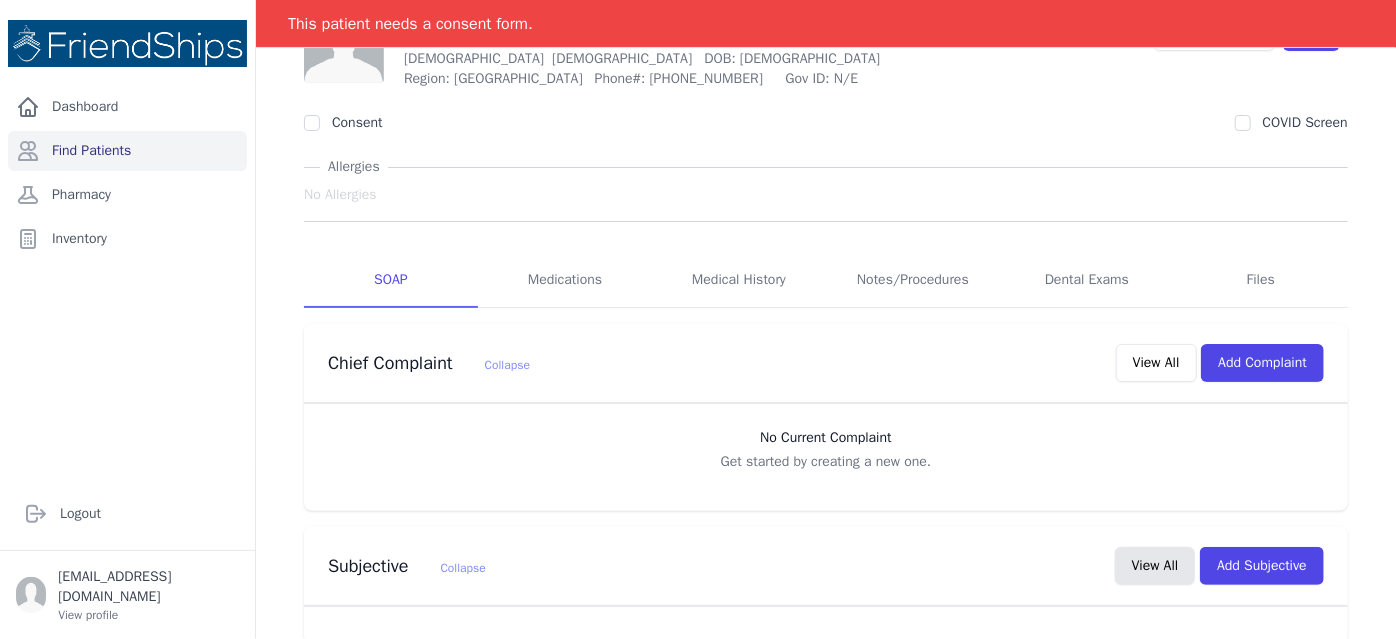 scroll, scrollTop: 0, scrollLeft: 0, axis: both 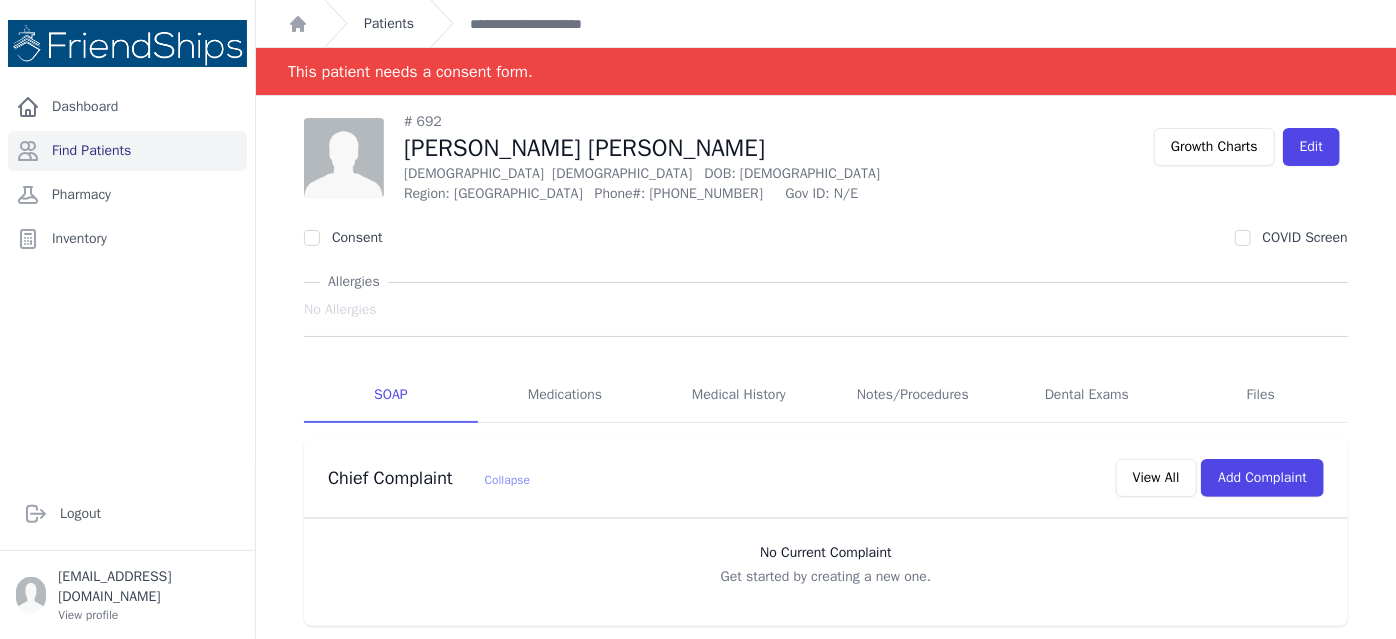 click on "Patients" at bounding box center [389, 24] 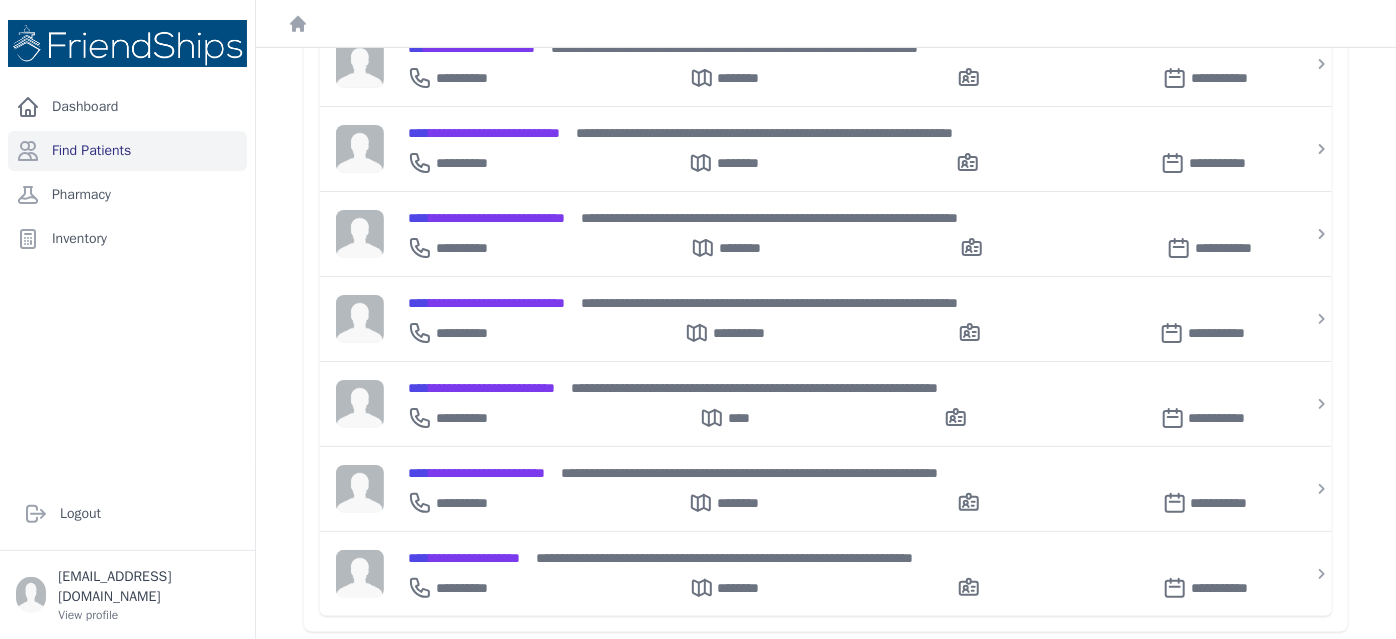 scroll, scrollTop: 646, scrollLeft: 0, axis: vertical 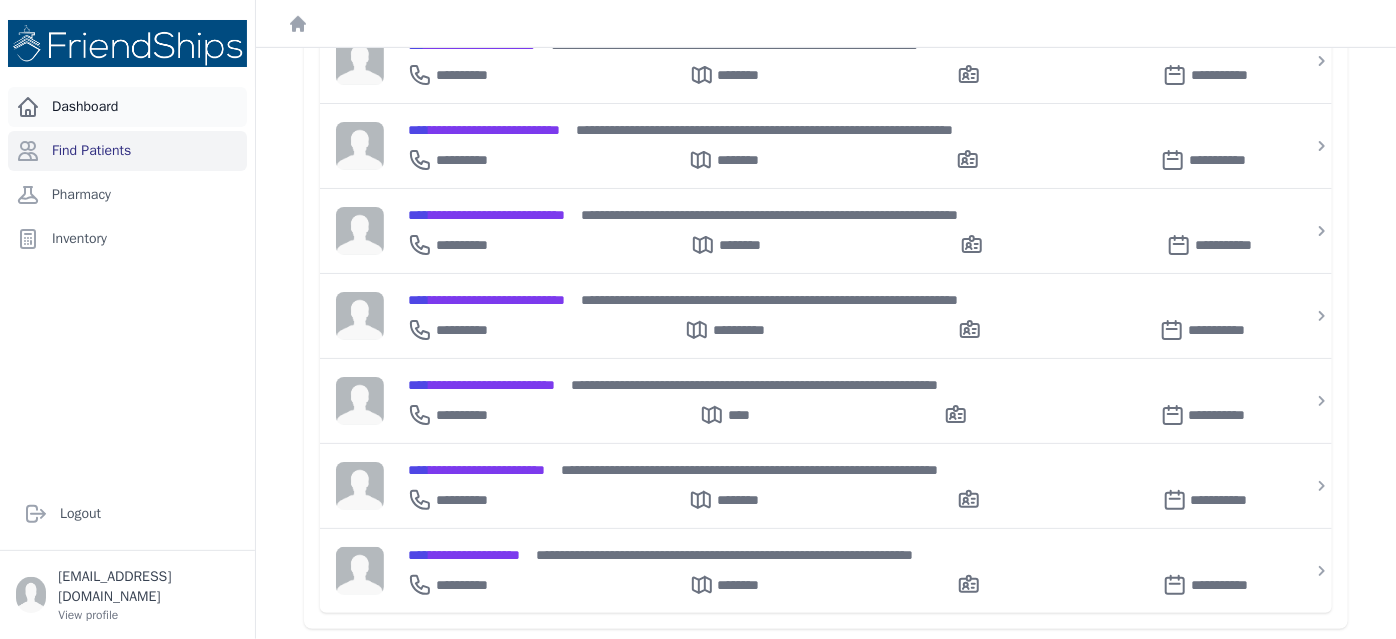 click on "Dashboard" at bounding box center [127, 107] 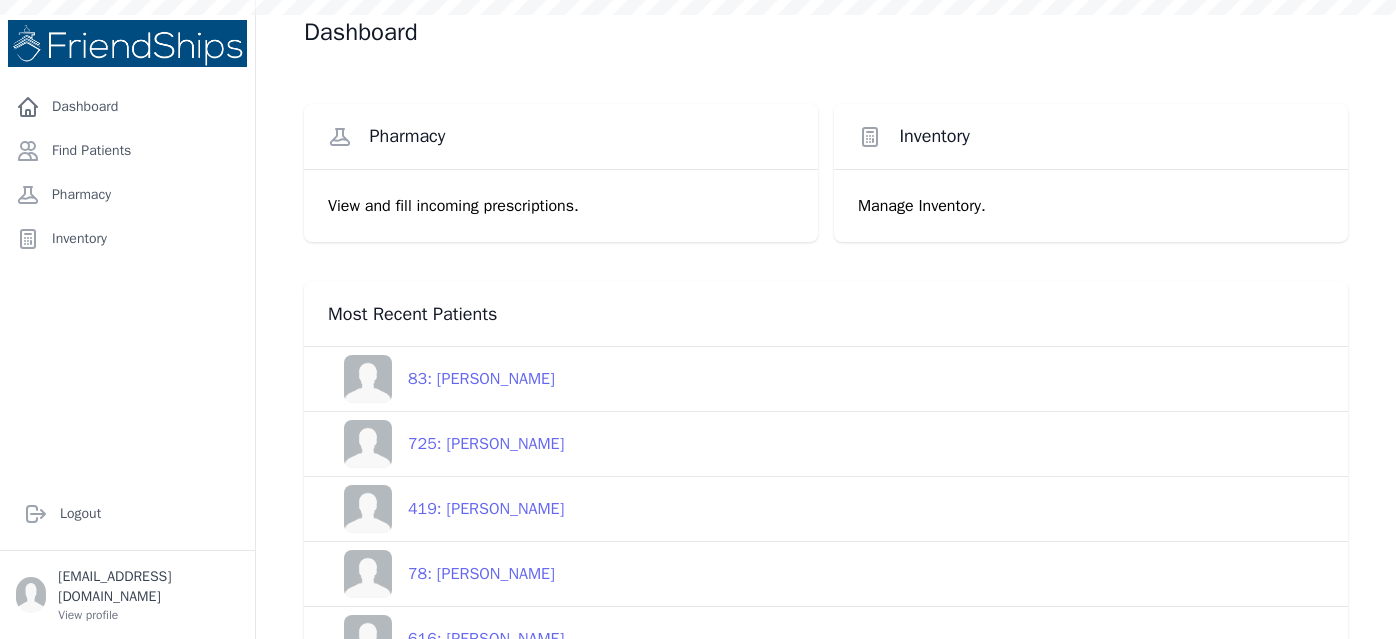 scroll, scrollTop: 0, scrollLeft: 0, axis: both 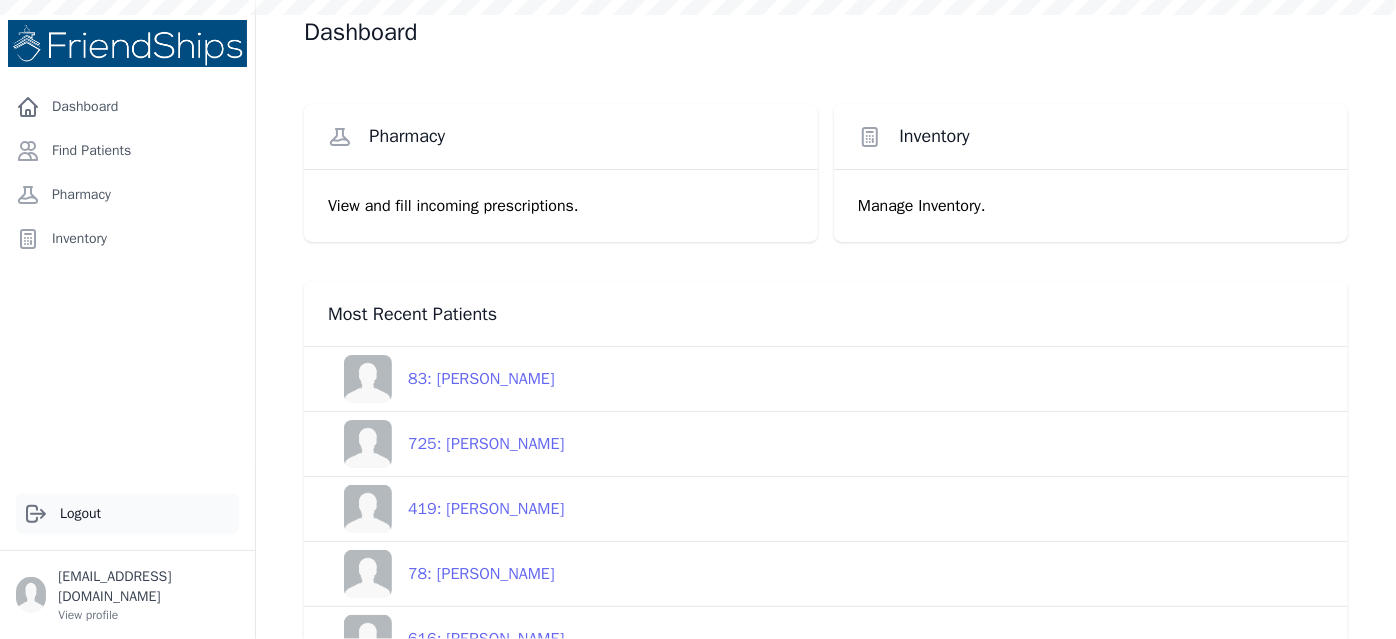 click on "Logout" at bounding box center [127, 514] 